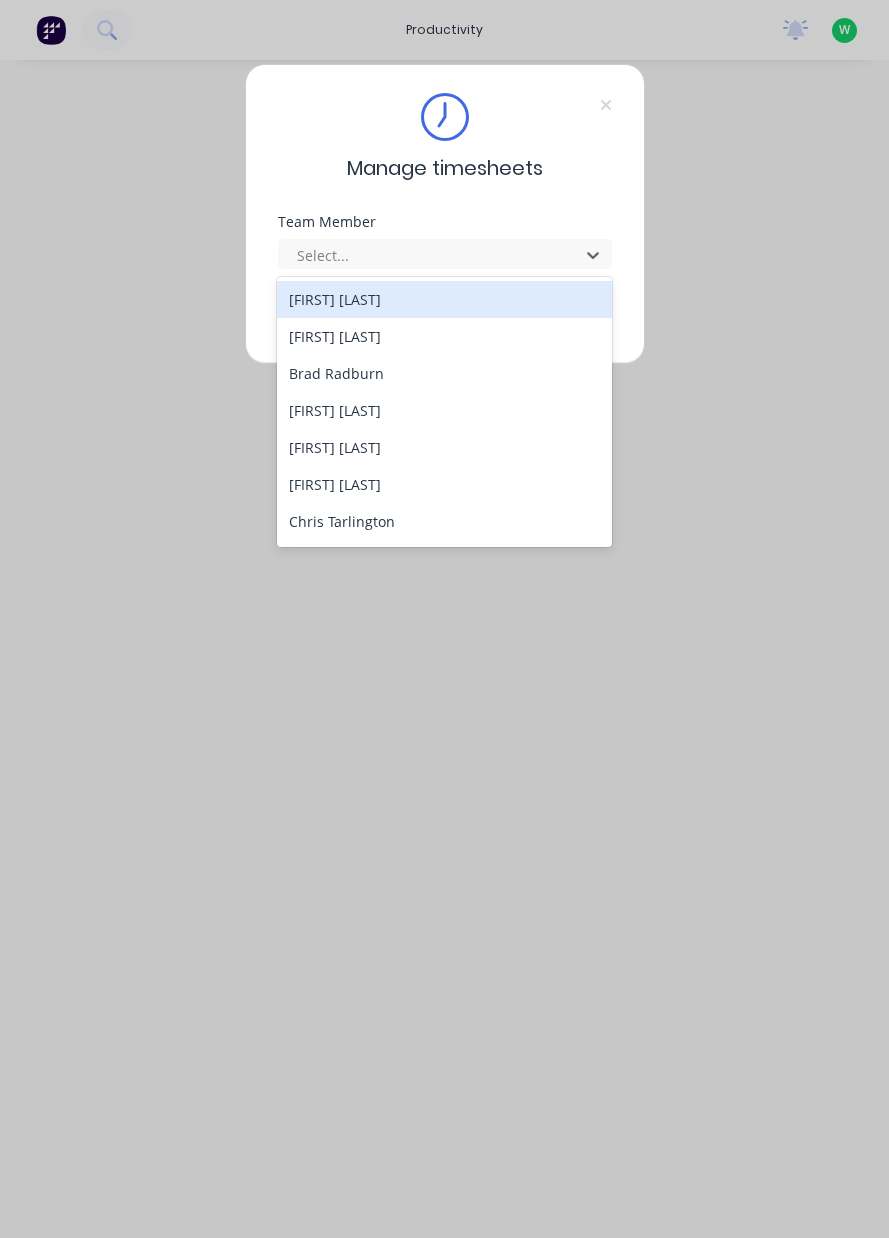 scroll, scrollTop: 0, scrollLeft: 0, axis: both 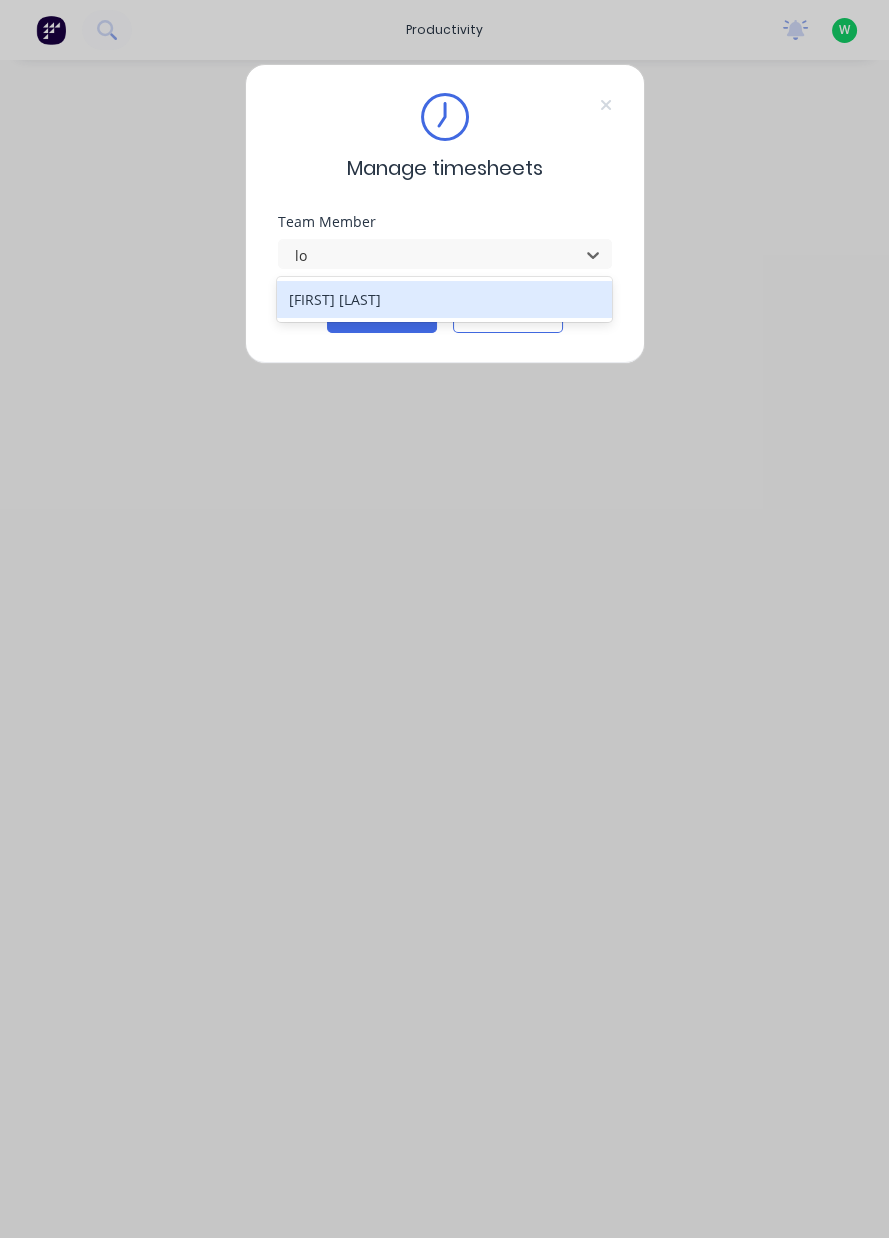 click on "[FIRST] [LAST]" at bounding box center [444, 299] 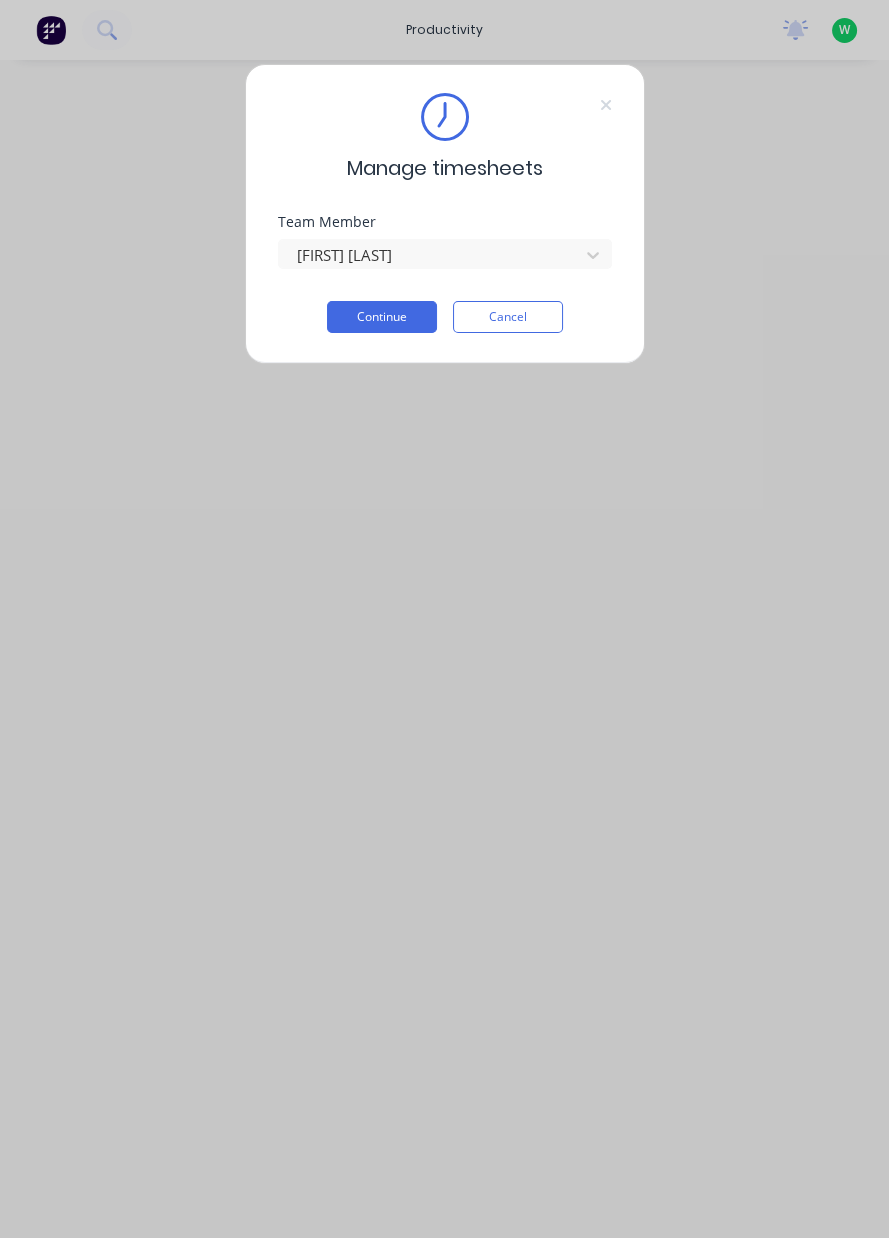 type 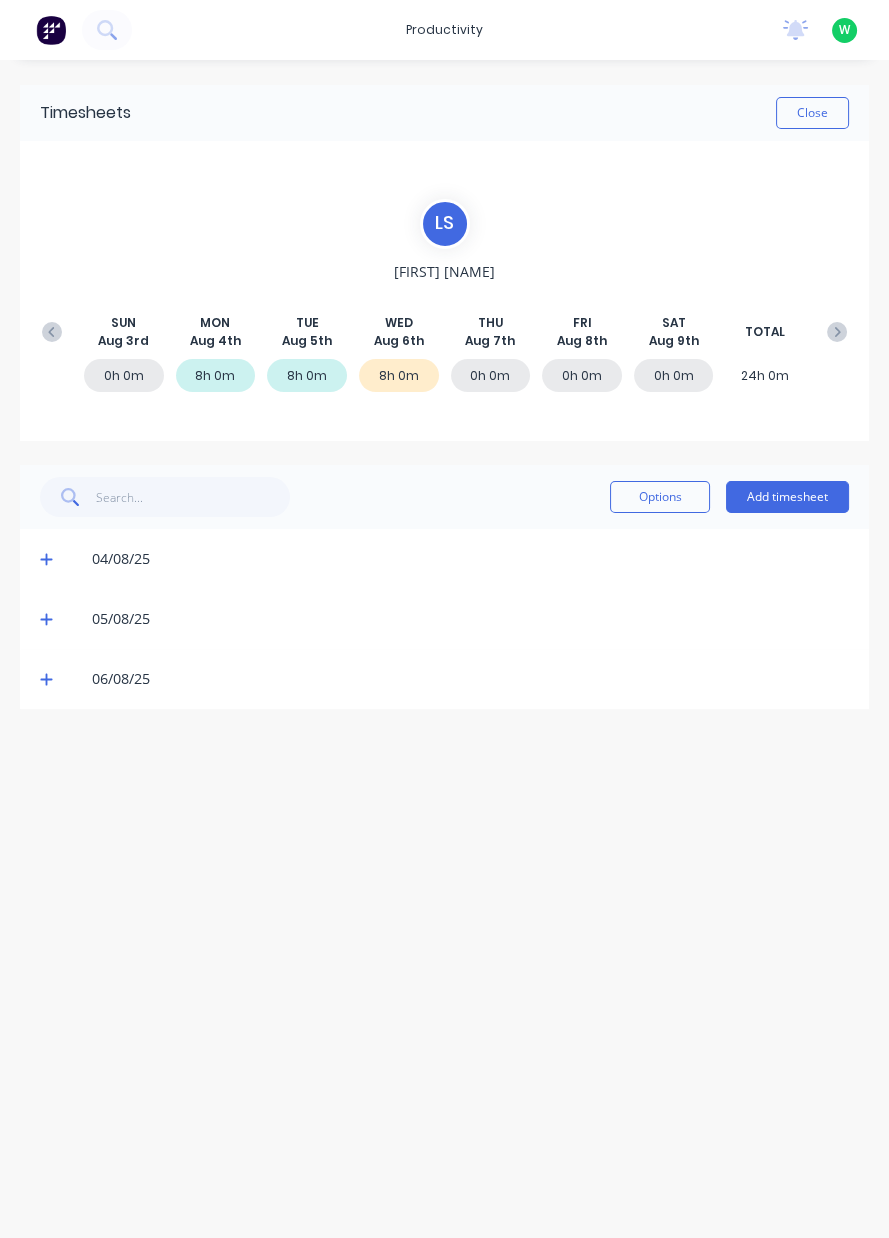 click on "Add timesheet" at bounding box center (787, 497) 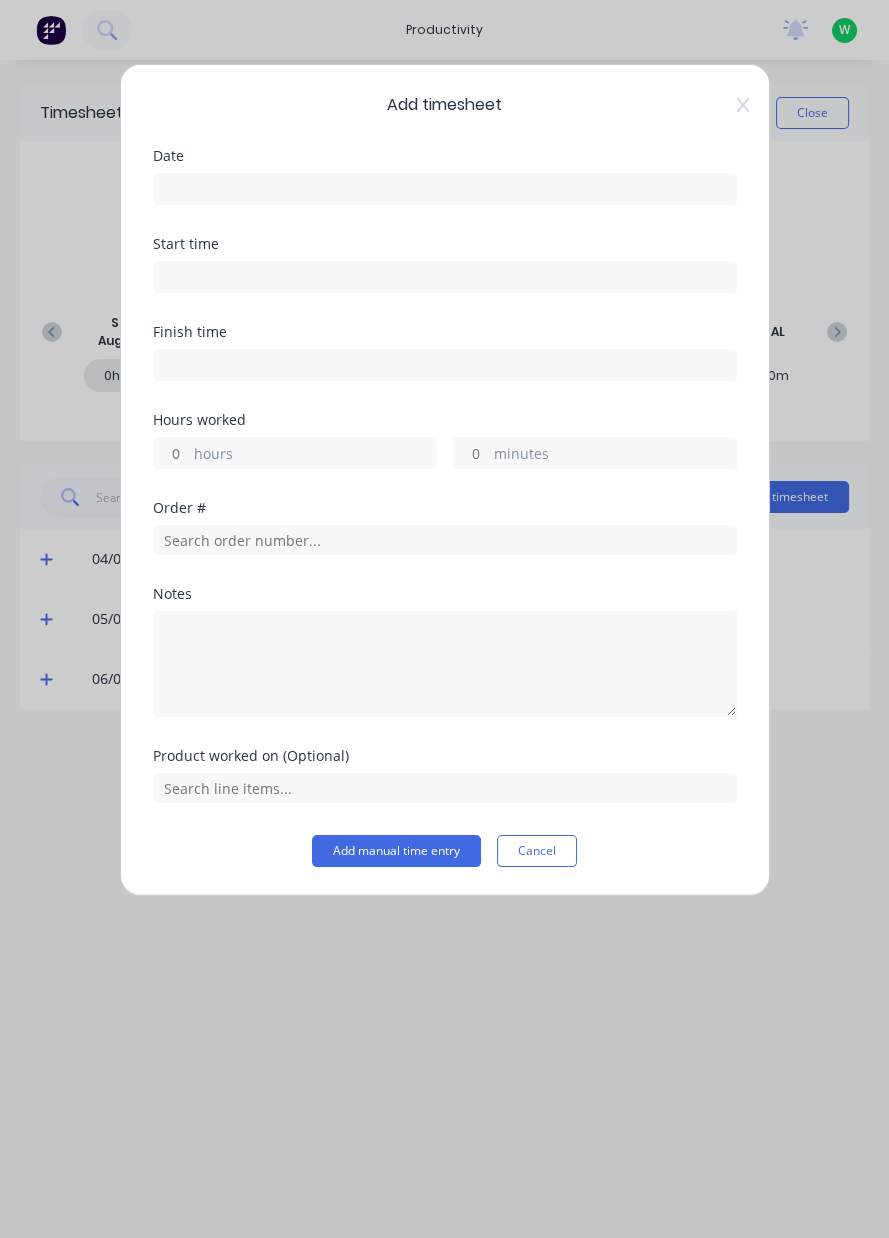 click at bounding box center [445, 189] 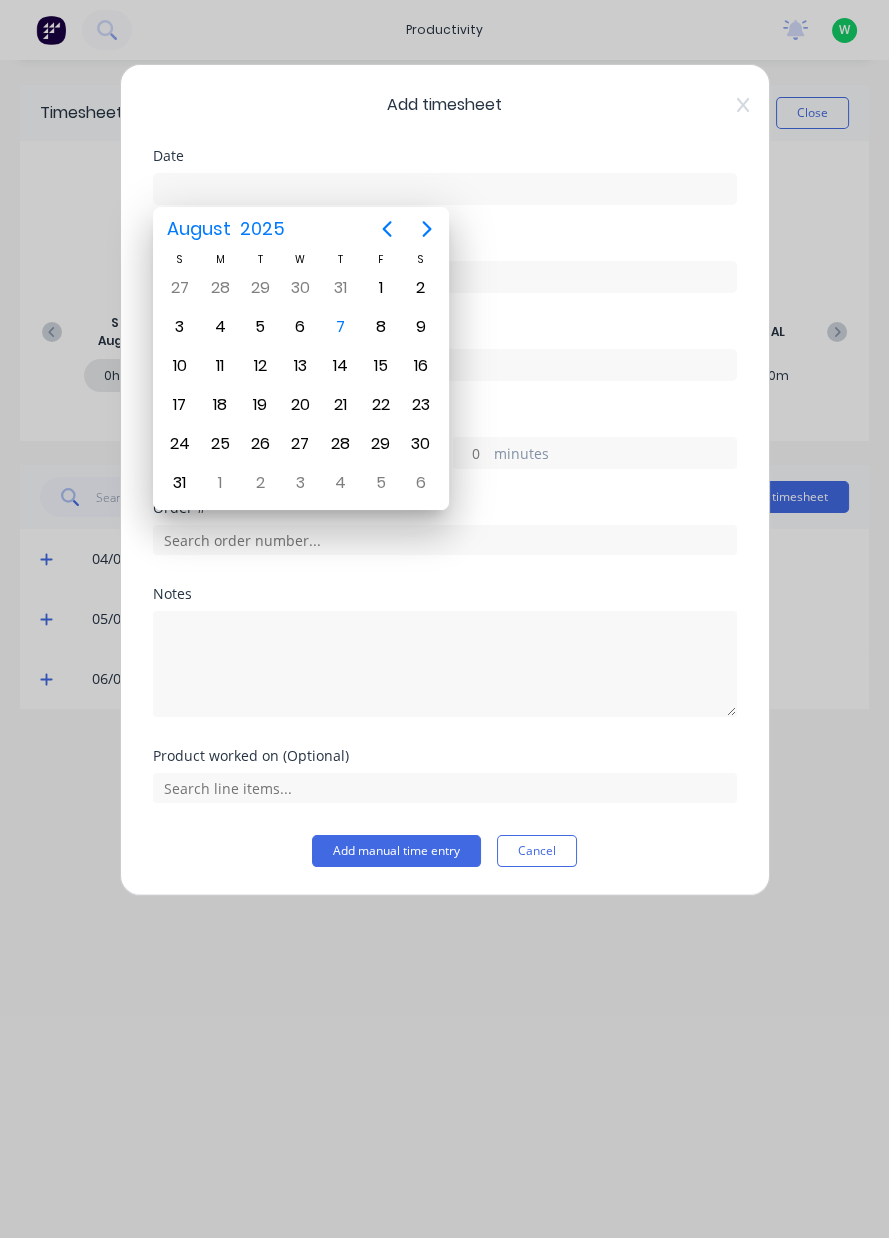 click on "7" at bounding box center [341, 327] 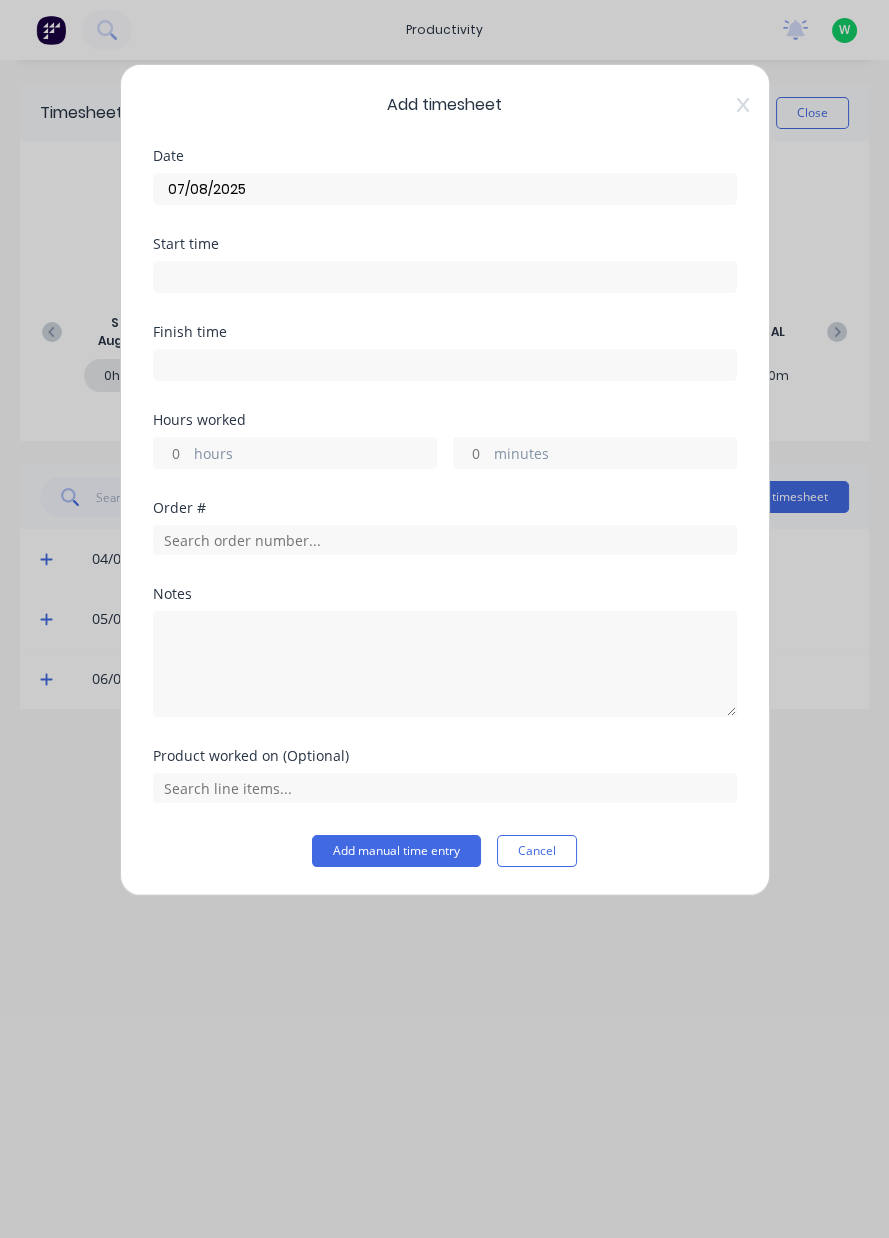 click on "hours" at bounding box center (171, 453) 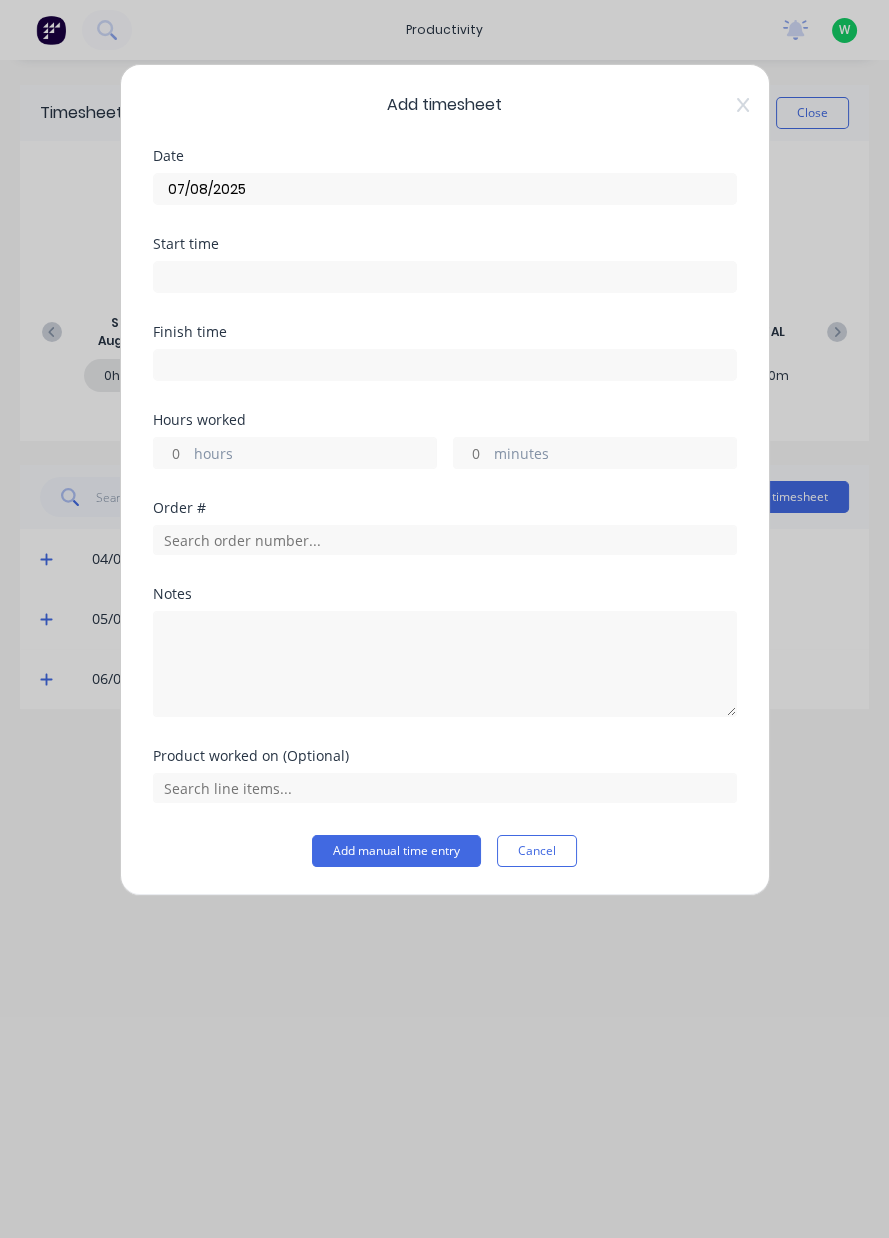 type on "1" 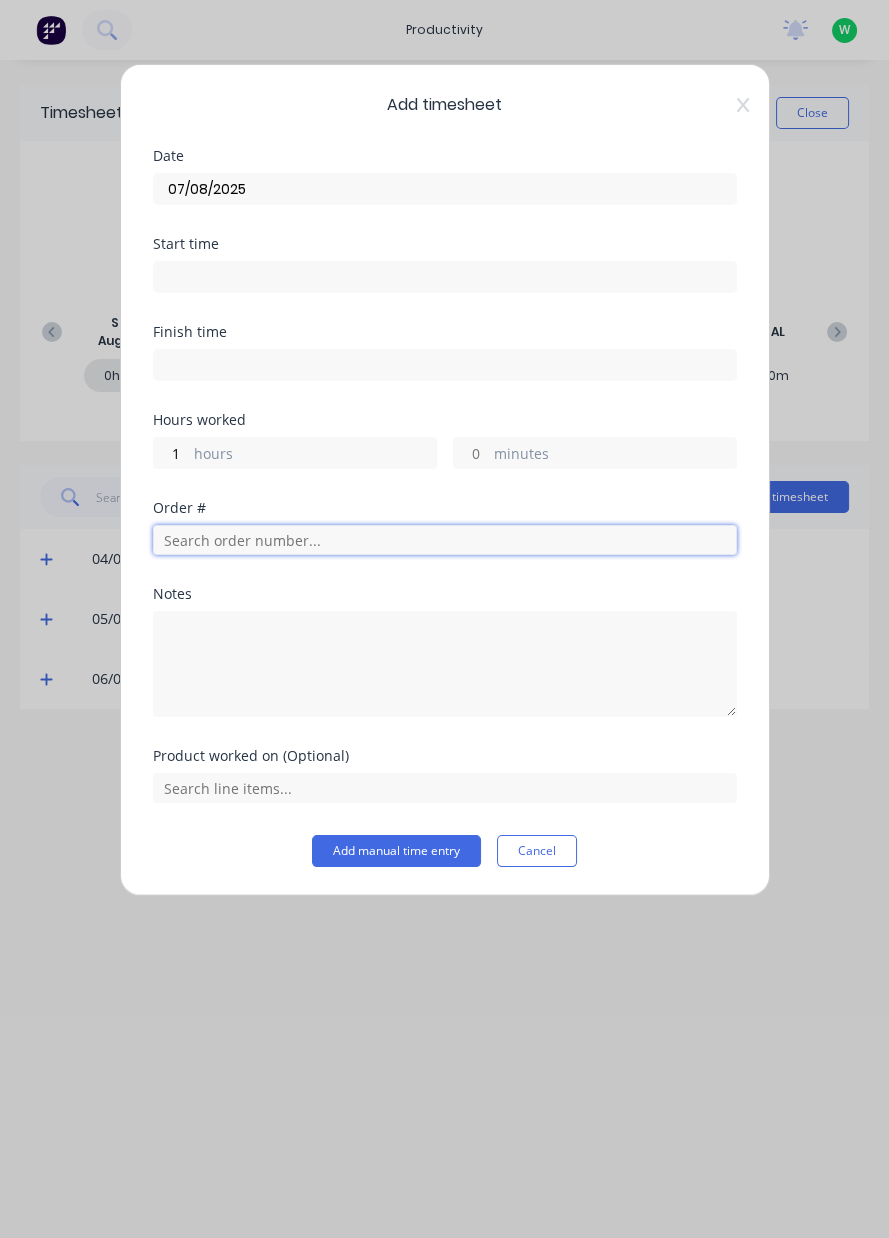 click at bounding box center (445, 540) 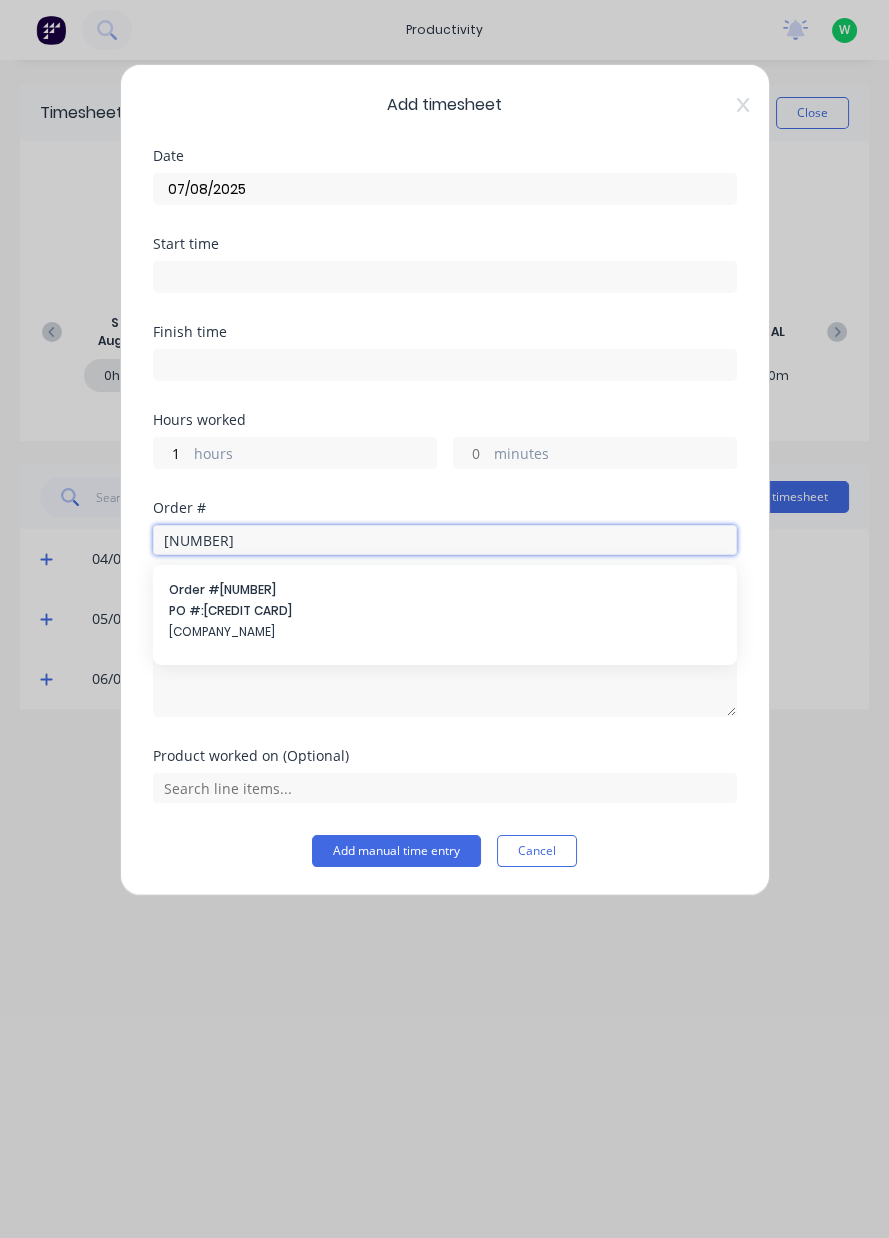 type on "[NUMBER]" 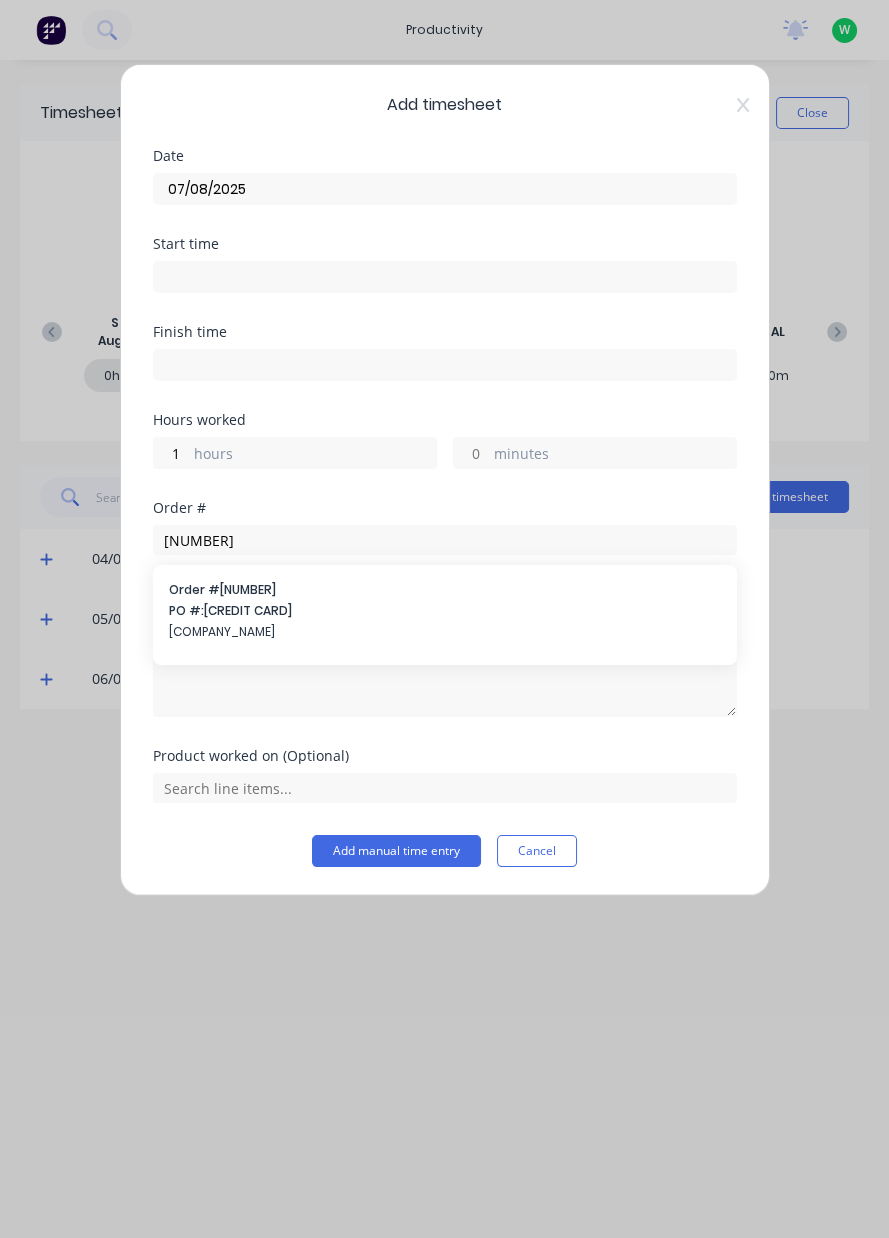 click on "Order # 18861 PO #:  2025CEK6002672 CTP-AFJV Acciona Construction Australia Pty Ltd" at bounding box center (445, 613) 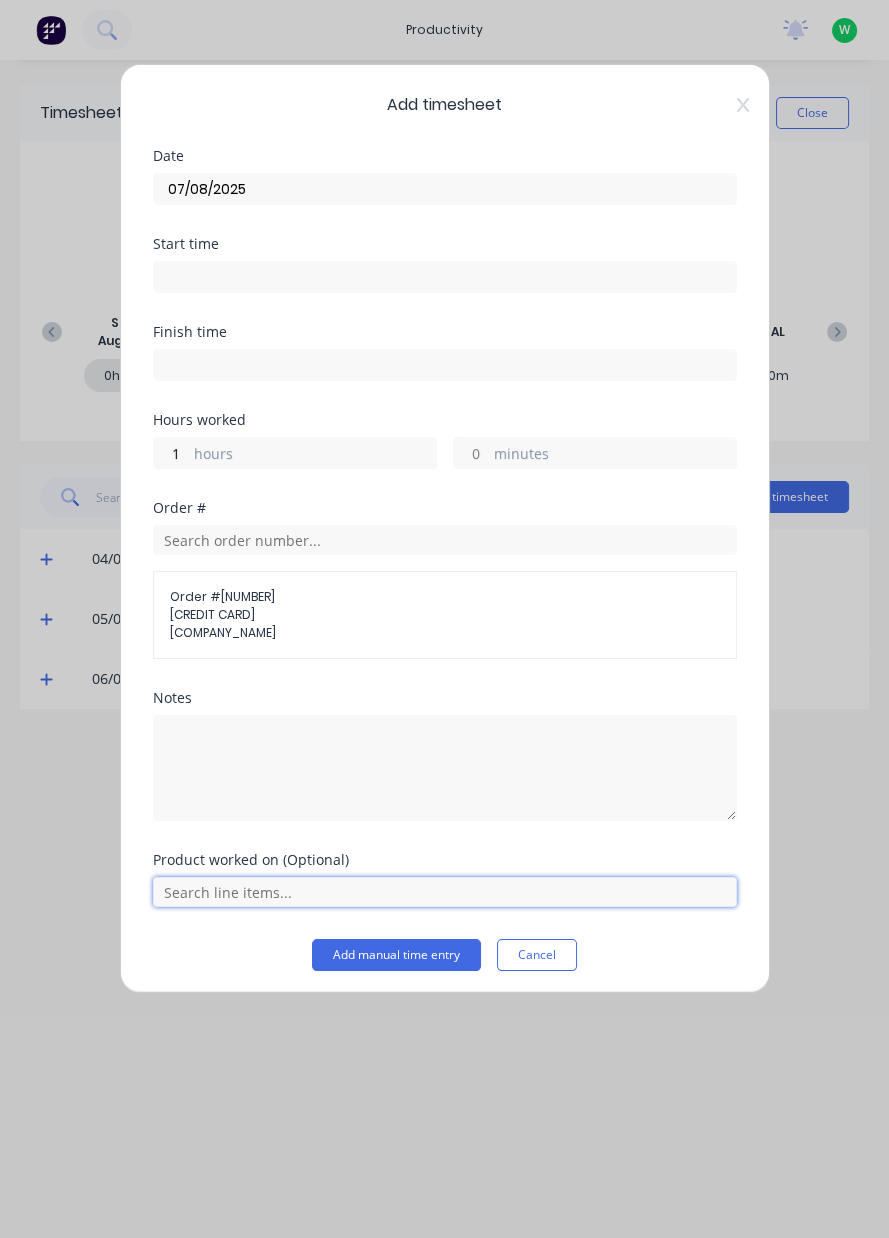 click at bounding box center (445, 892) 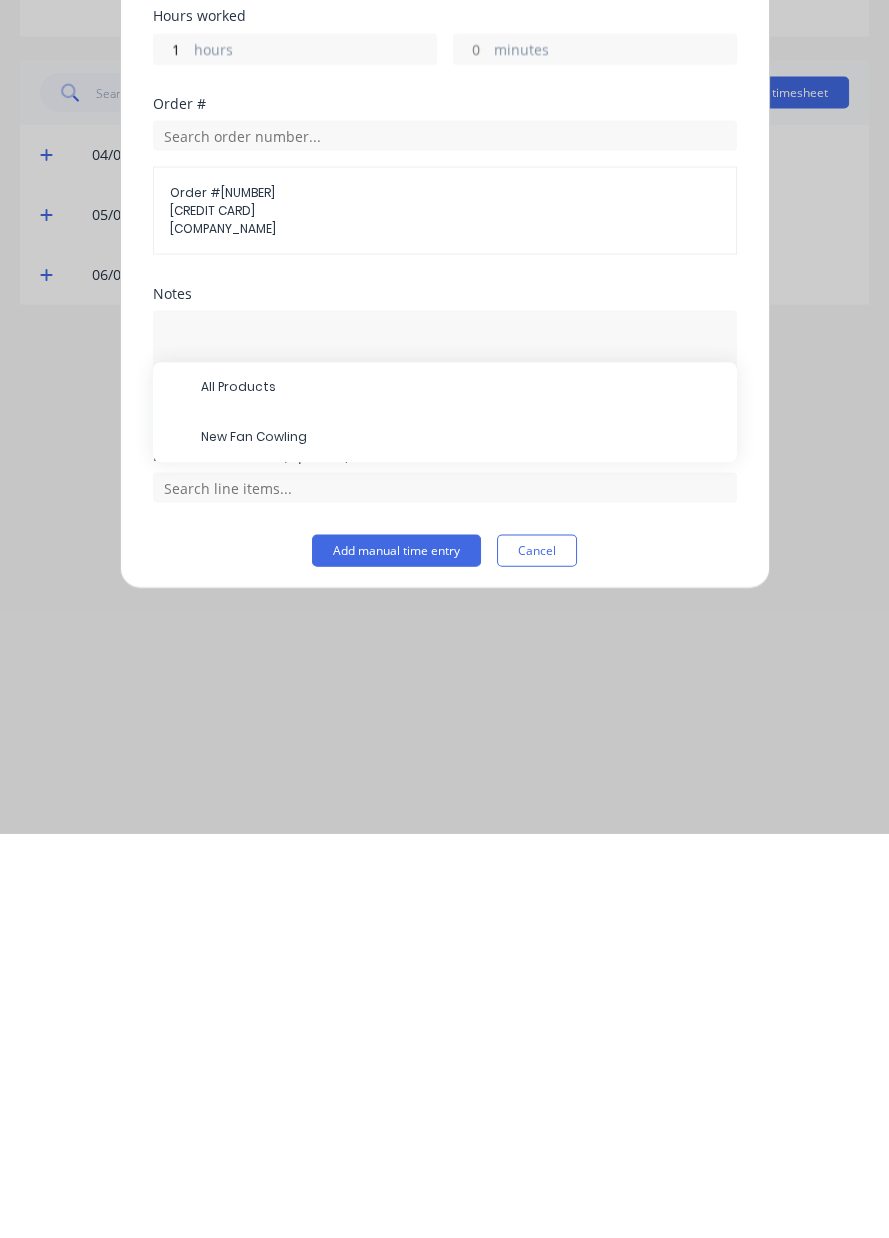 click on "New Fan Cowling" at bounding box center (461, 842) 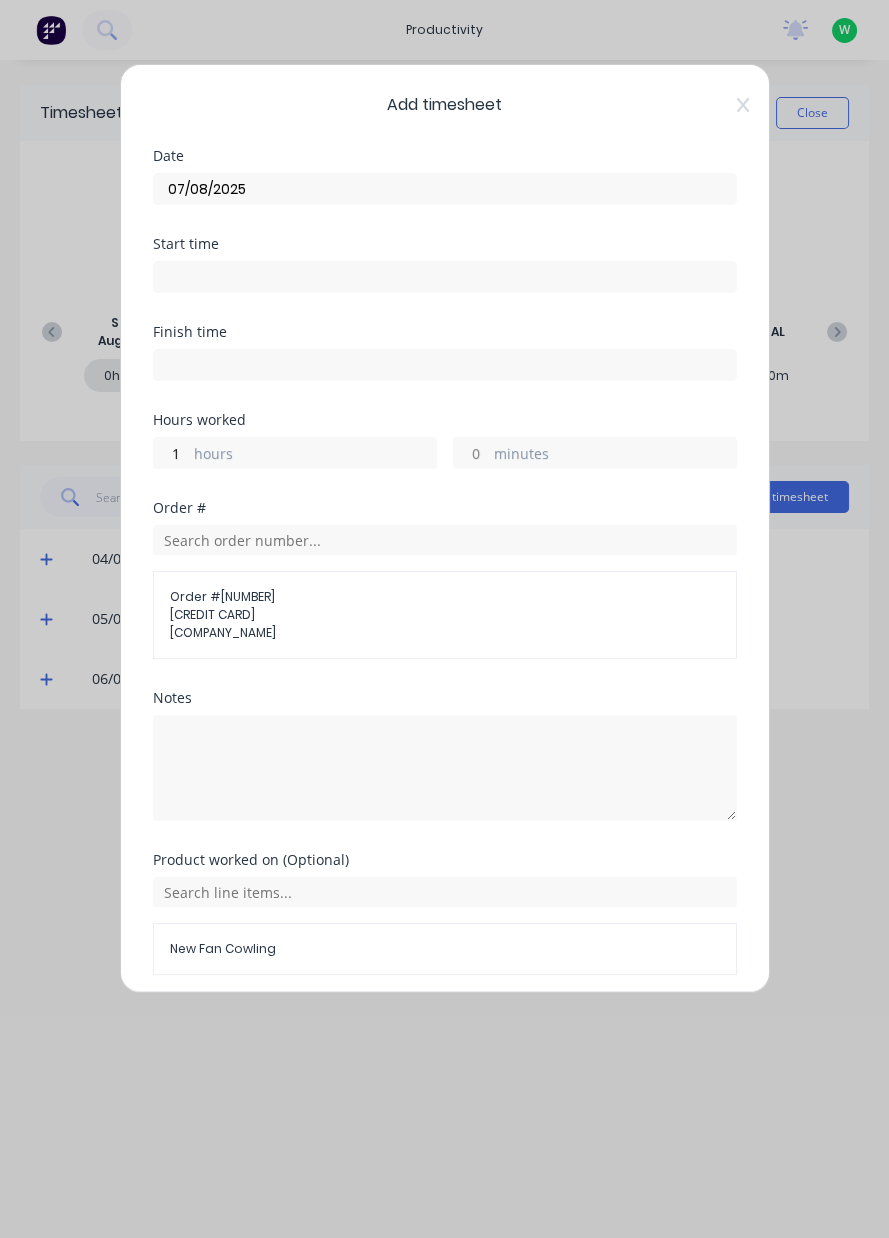 scroll, scrollTop: 71, scrollLeft: 0, axis: vertical 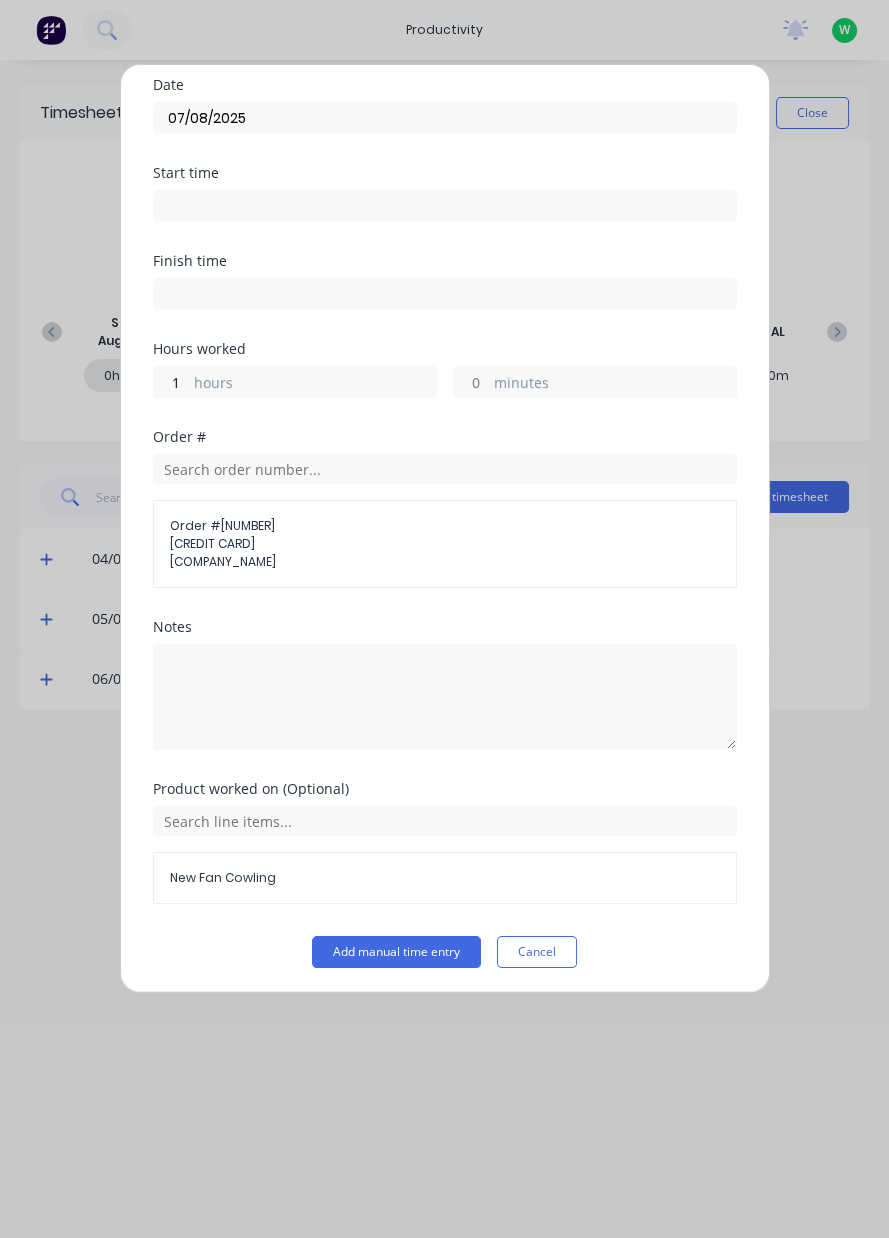 click on "Add manual time entry" at bounding box center [396, 952] 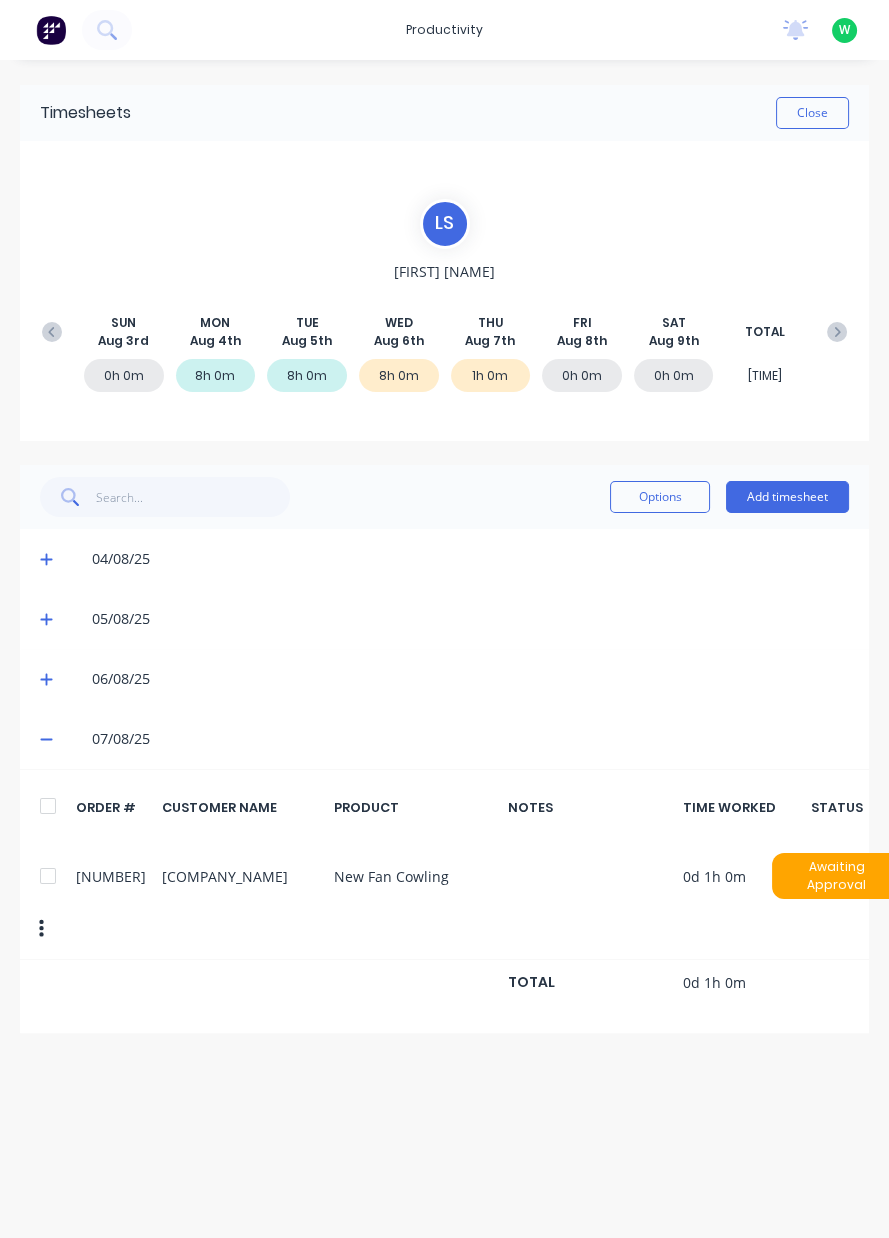 click on "Add timesheet" at bounding box center (787, 497) 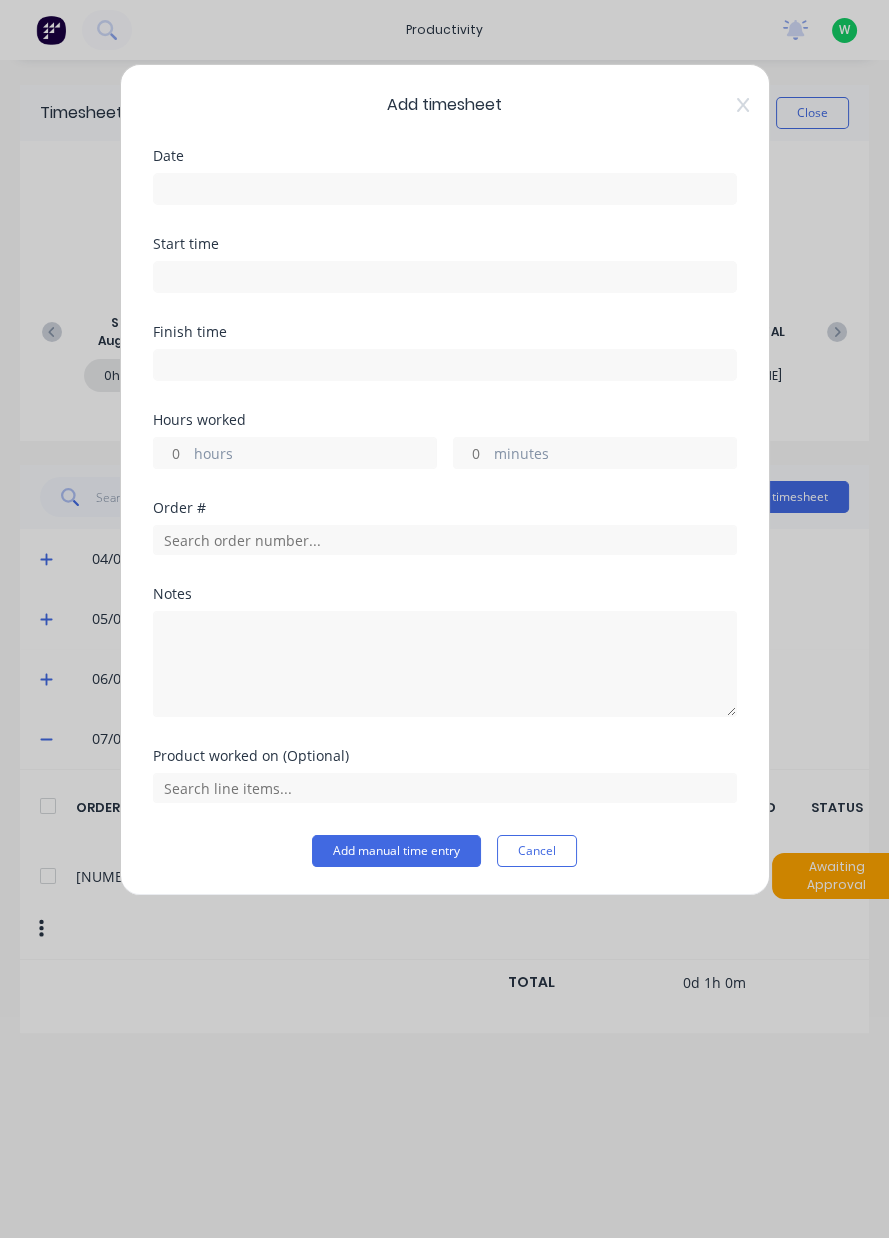 click at bounding box center [445, 189] 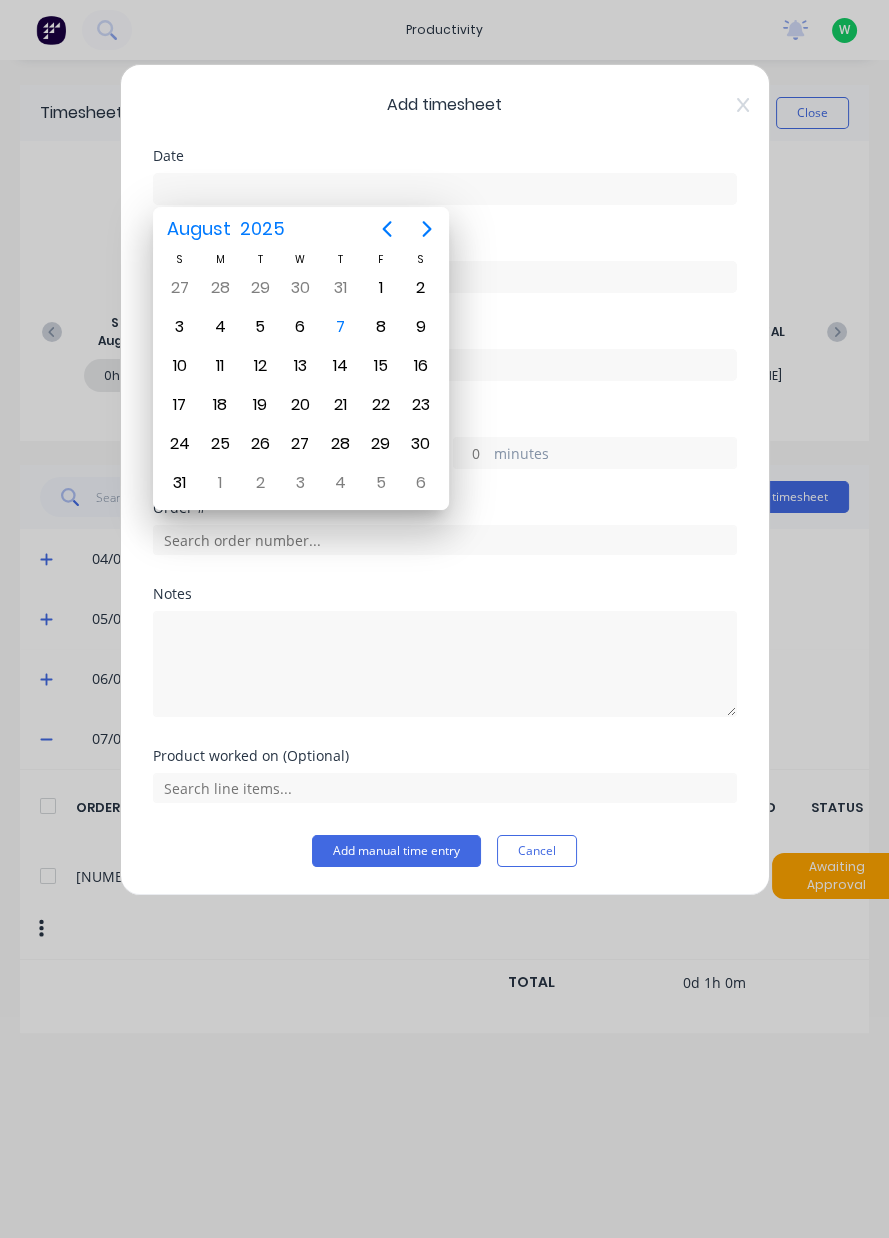 click on "7" at bounding box center (341, 327) 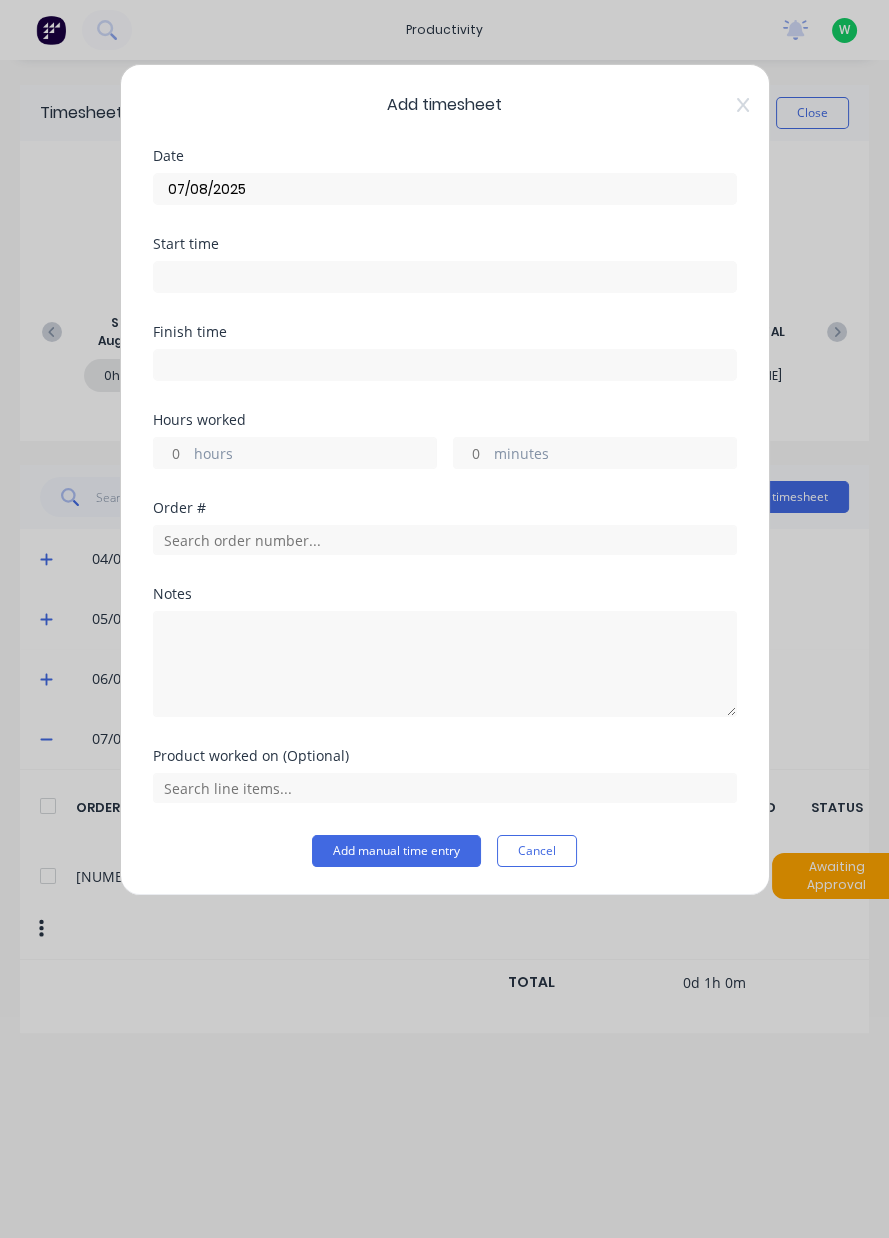 click on "hours" at bounding box center [171, 453] 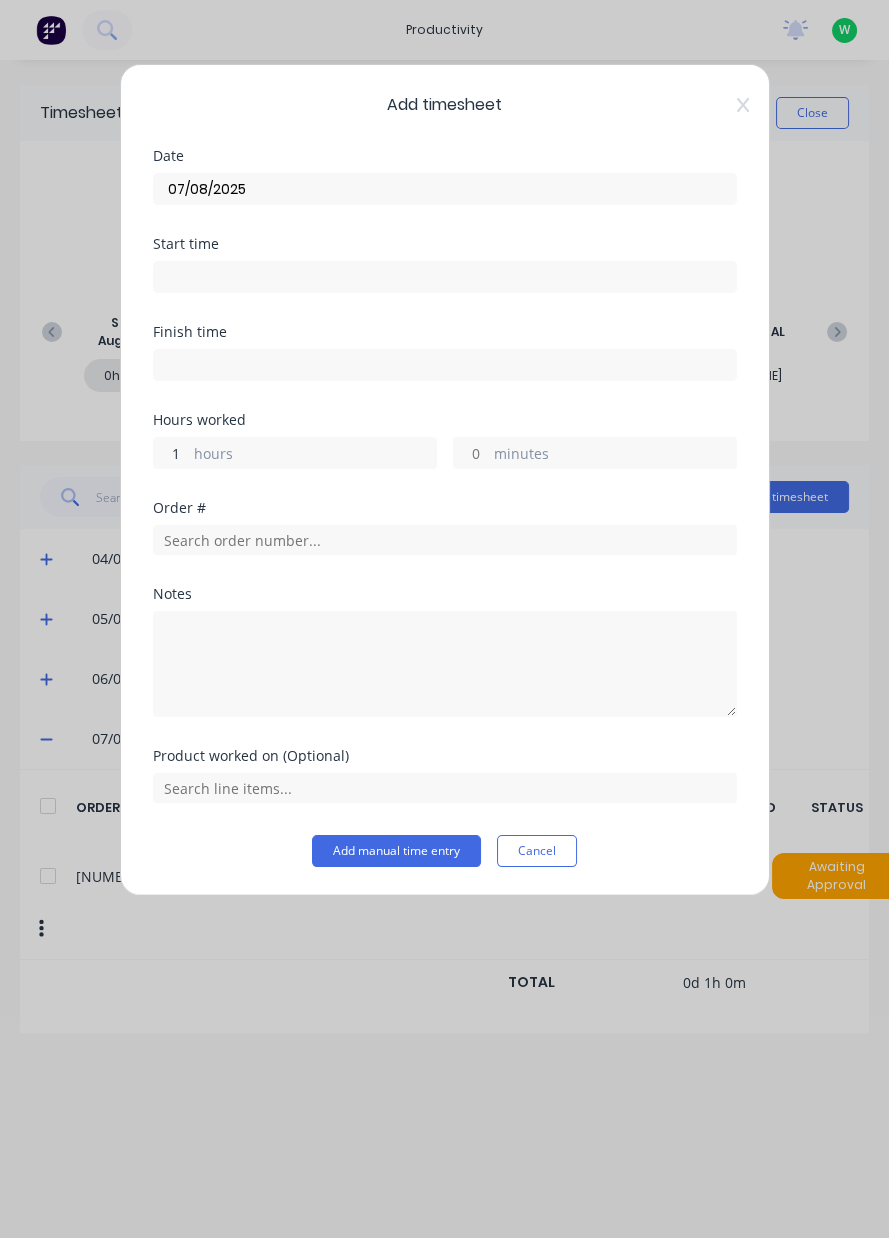 type on "1" 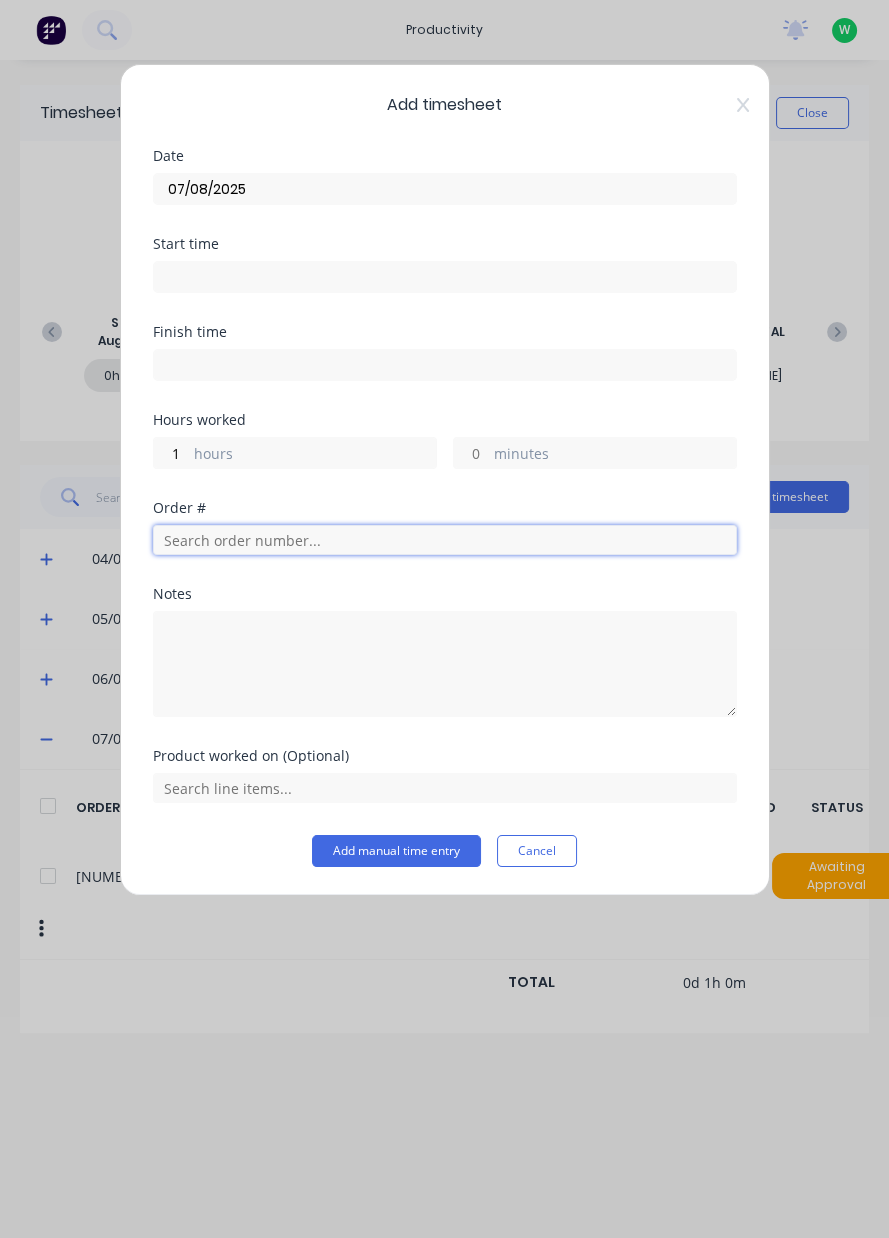 click at bounding box center (445, 540) 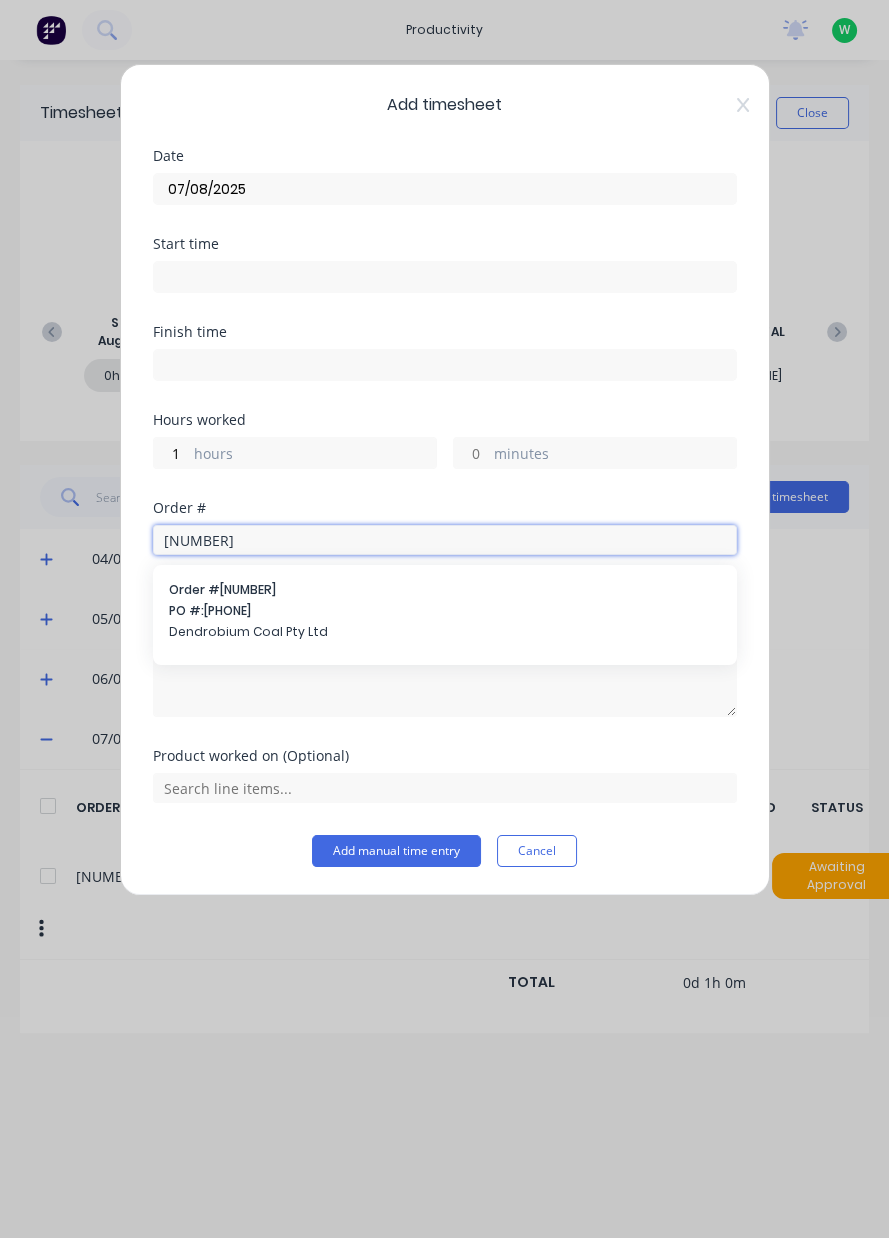 type on "[NUMBER]" 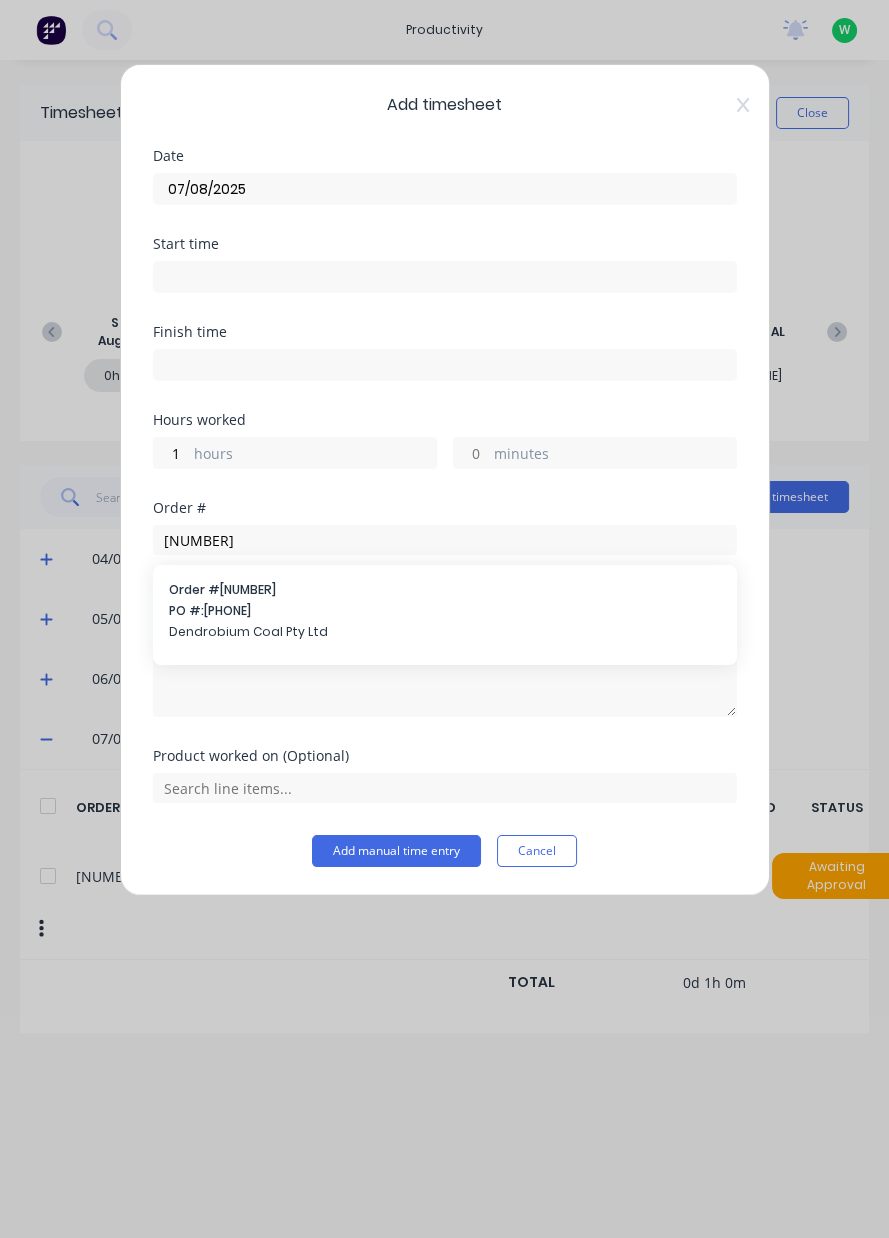 click on "PO #:  4543206713" at bounding box center [445, 611] 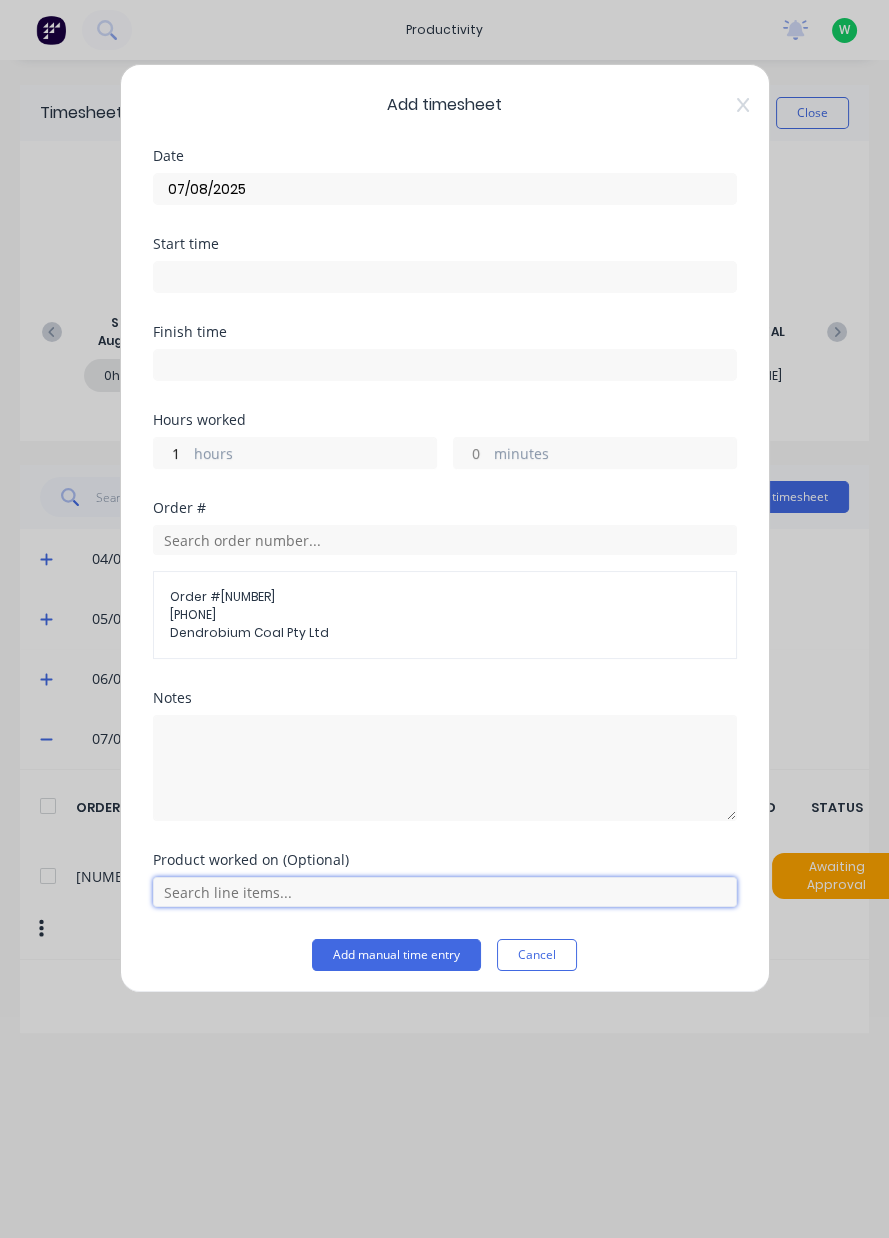 click at bounding box center (445, 892) 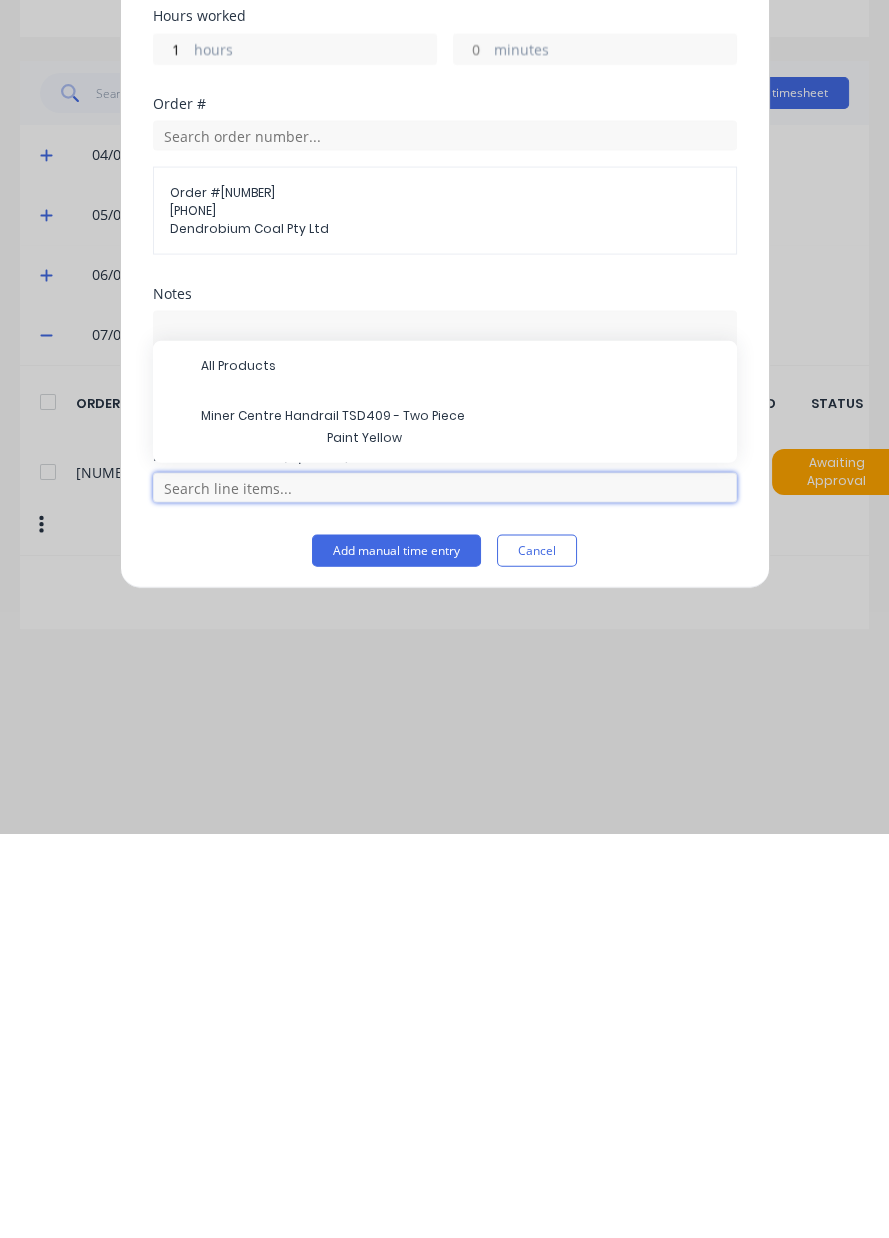 scroll, scrollTop: 68, scrollLeft: 0, axis: vertical 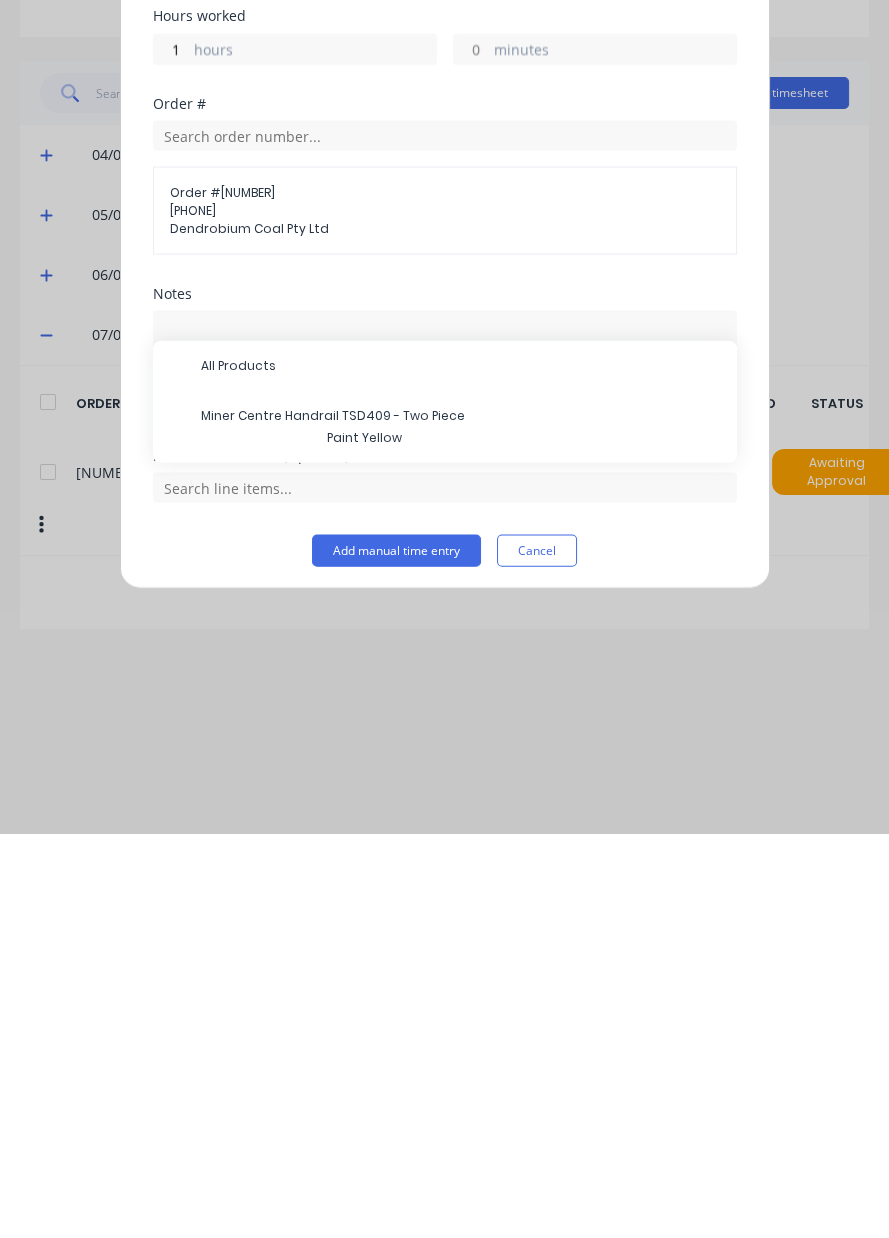 click on "Miner Centre Handrail TSD409 - Two Piece" at bounding box center [461, 820] 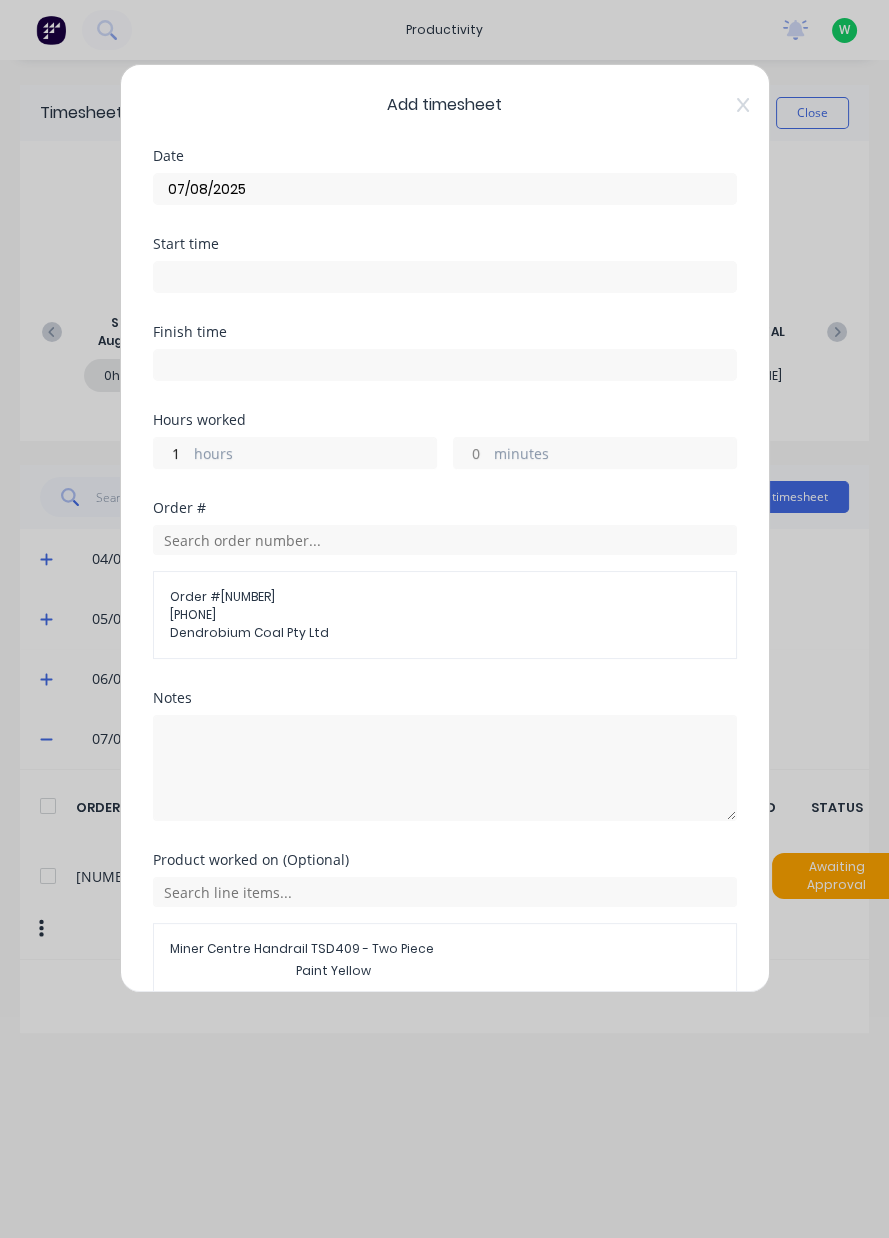 click on "Add timesheet Date [DATE] Start time Finish time Hours worked 1 hours minutes Order # Order # [NUMBER] [NUMBER] [COMPANY] Notes Product worked on (Optional) Miner Centre Handrail TSD409 - Two Piece
Paint Yellow Add manual time entry   Cancel" at bounding box center [445, 528] 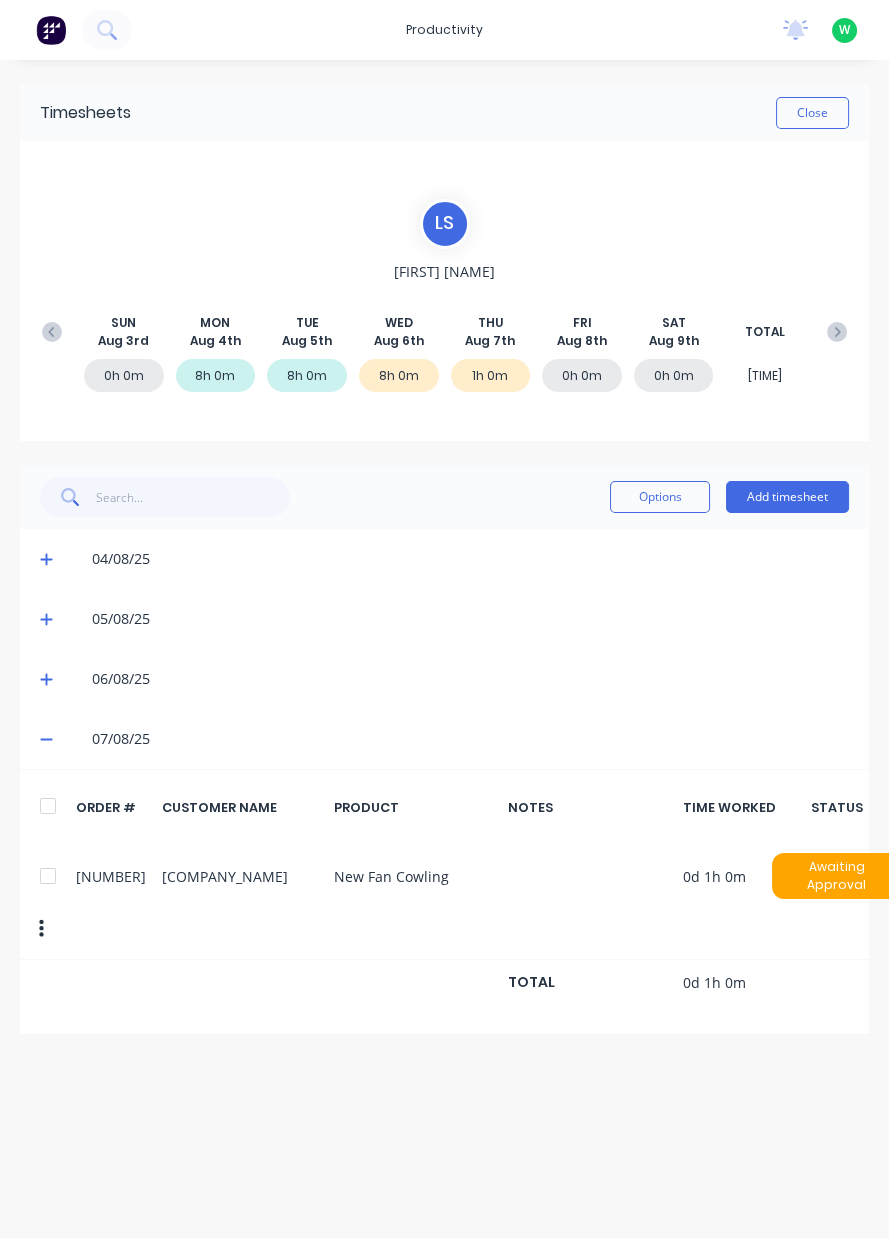click 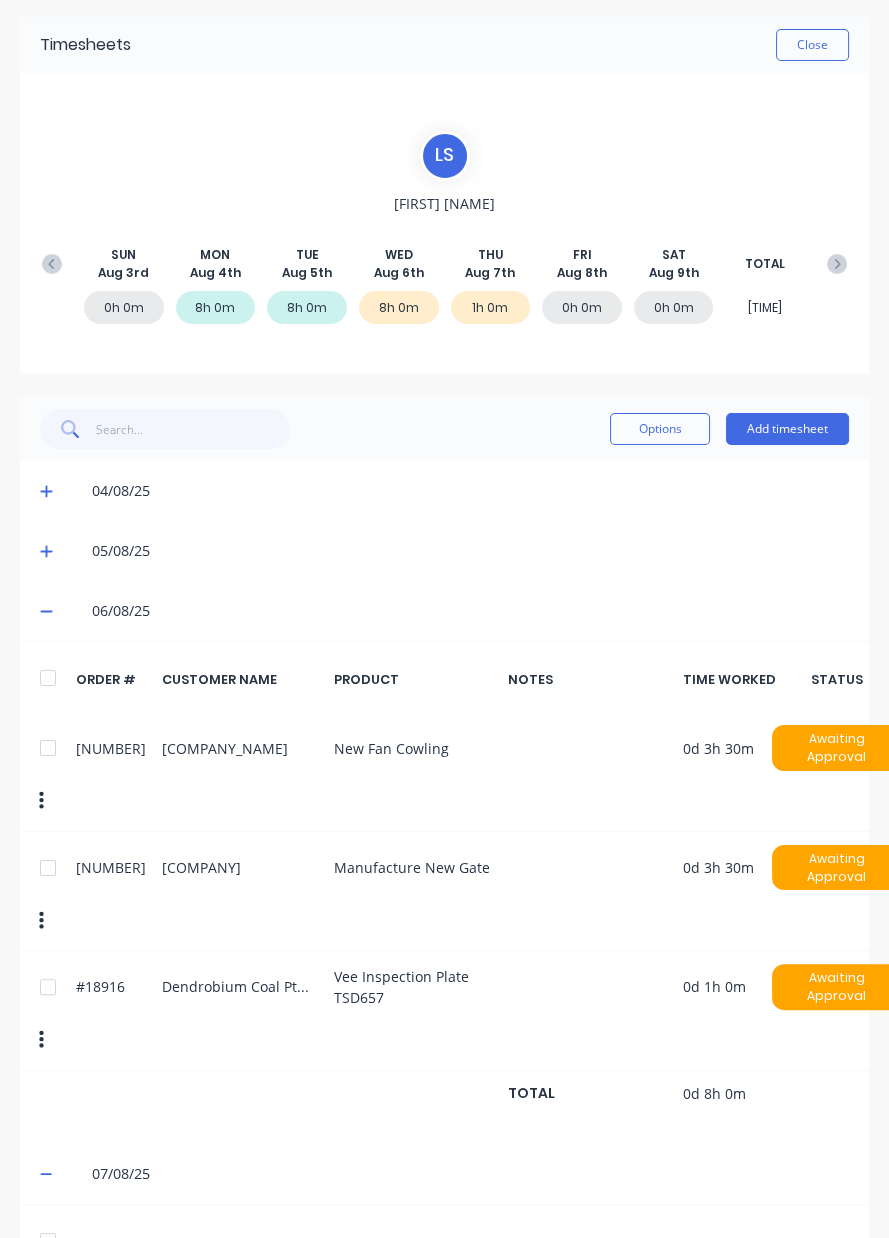 click 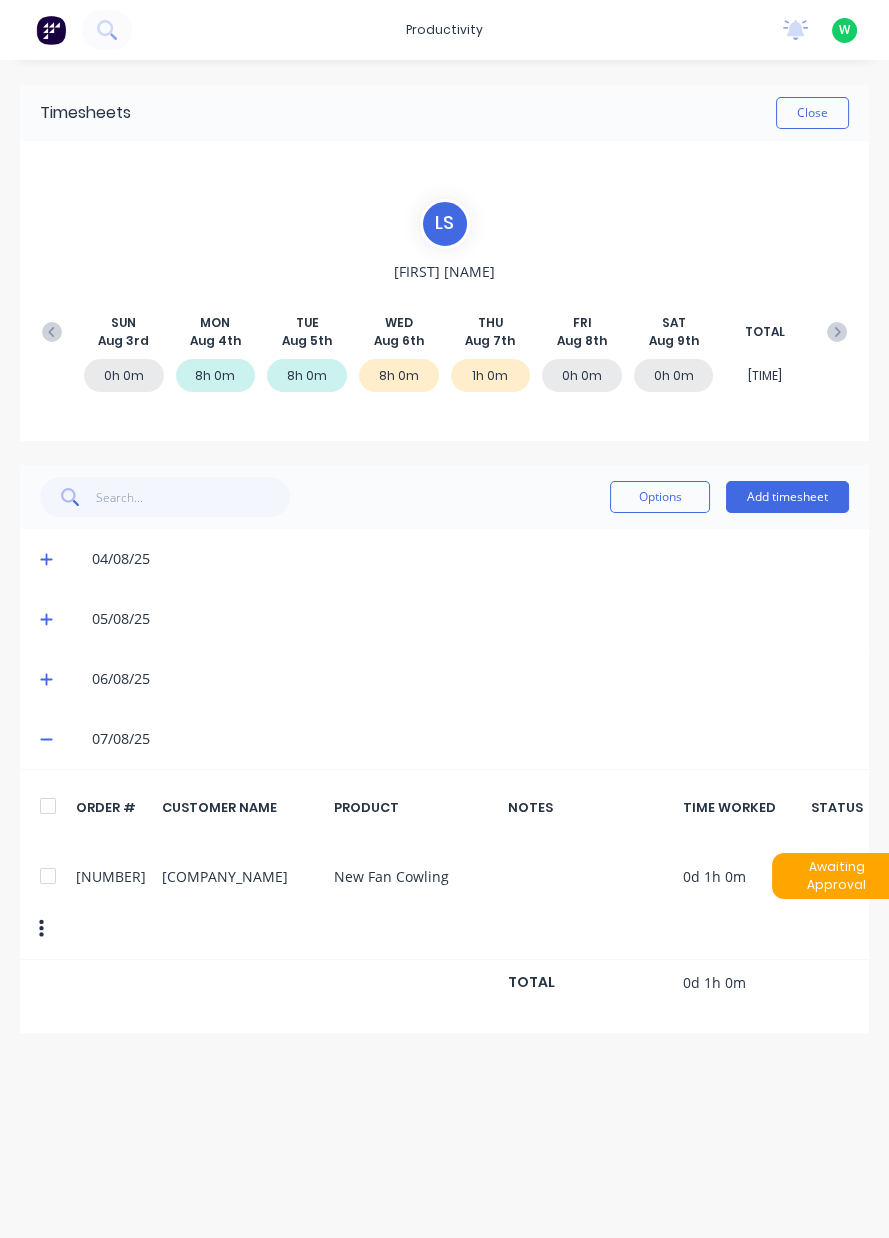 click on "Add timesheet" at bounding box center (787, 497) 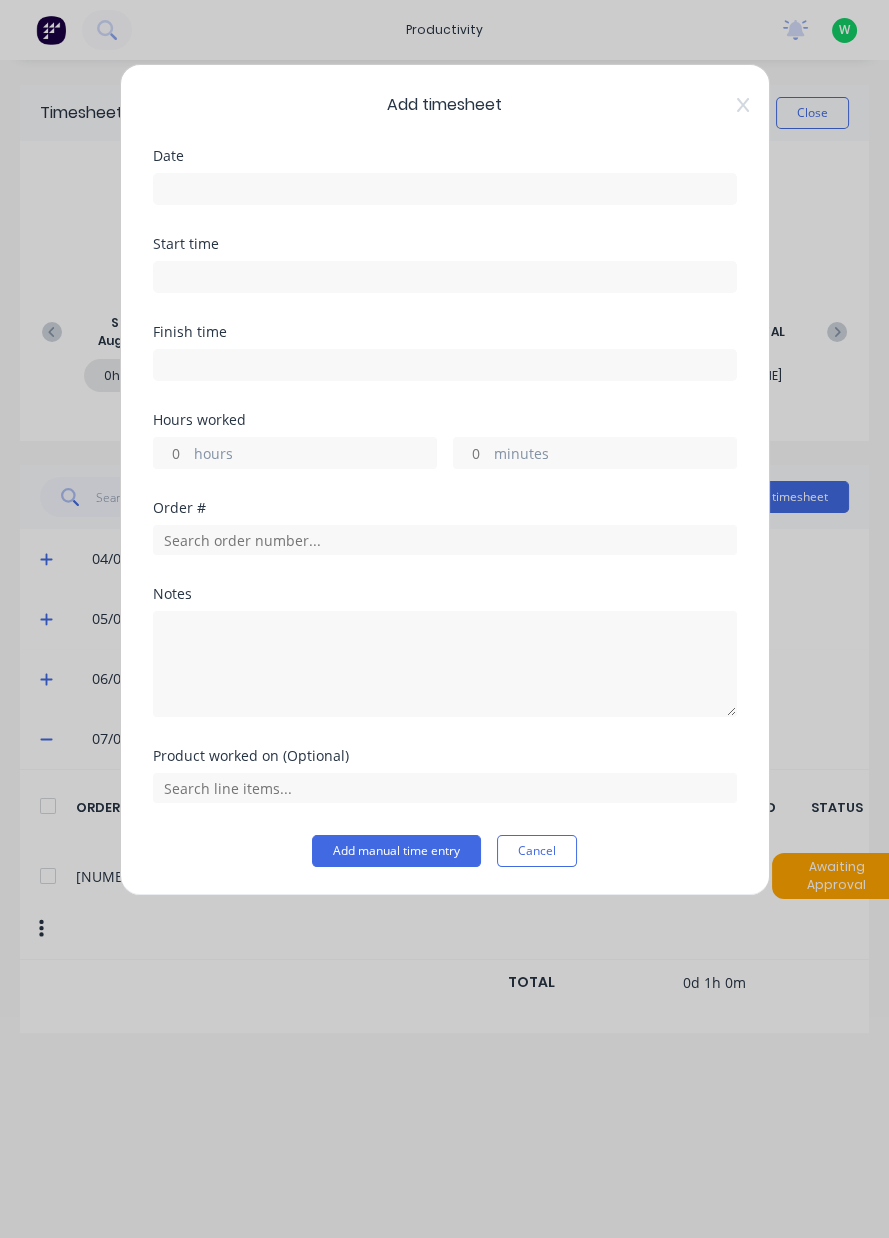 click at bounding box center (445, 189) 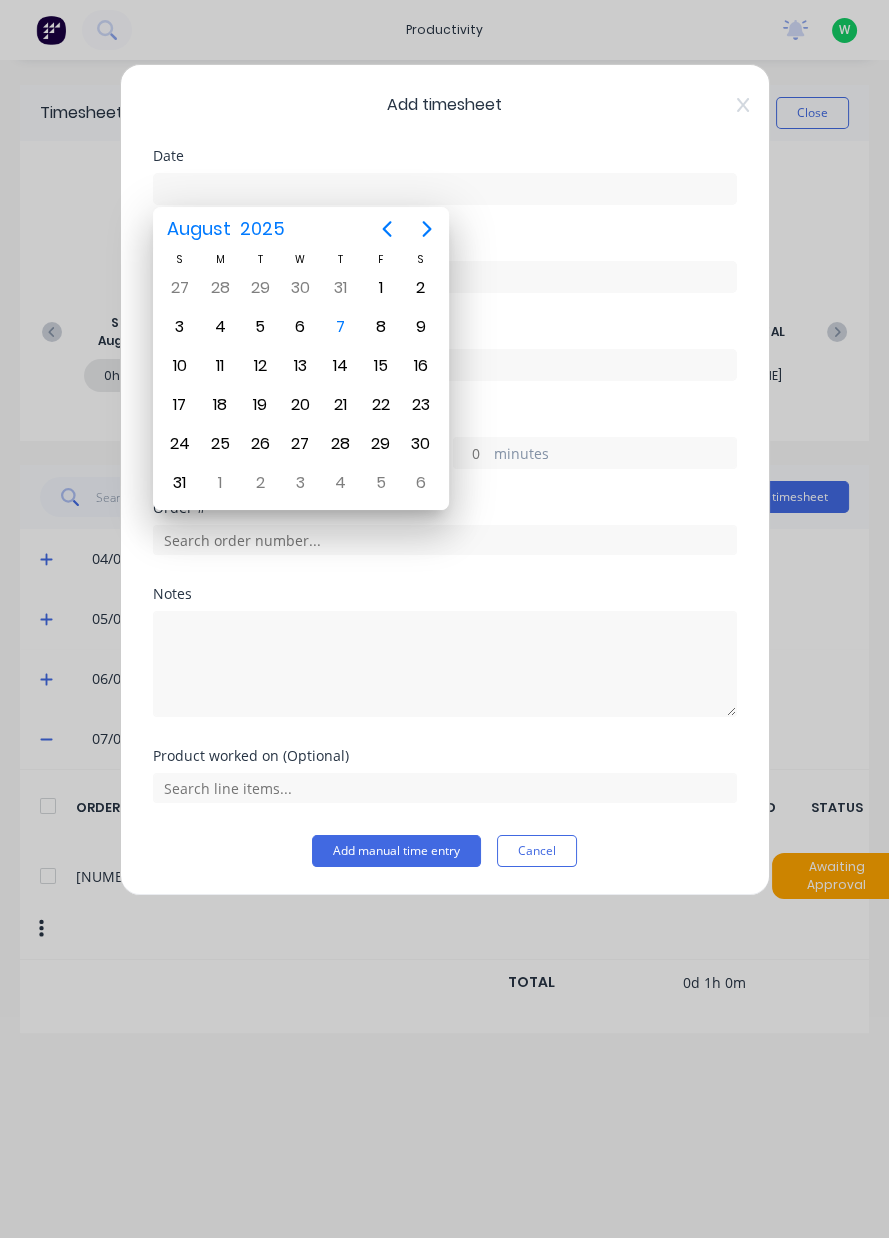 click on "7" at bounding box center [341, 327] 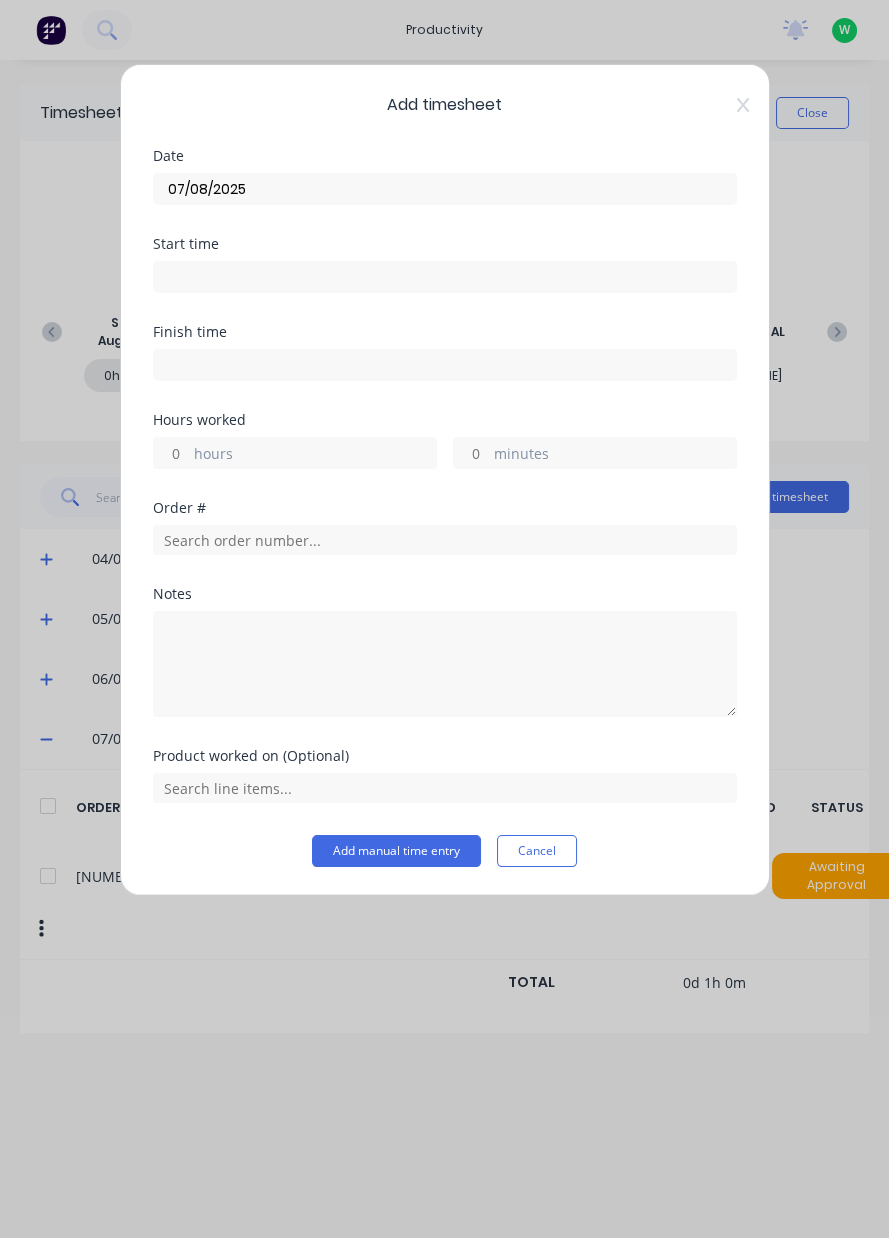 click on "hours" at bounding box center [171, 453] 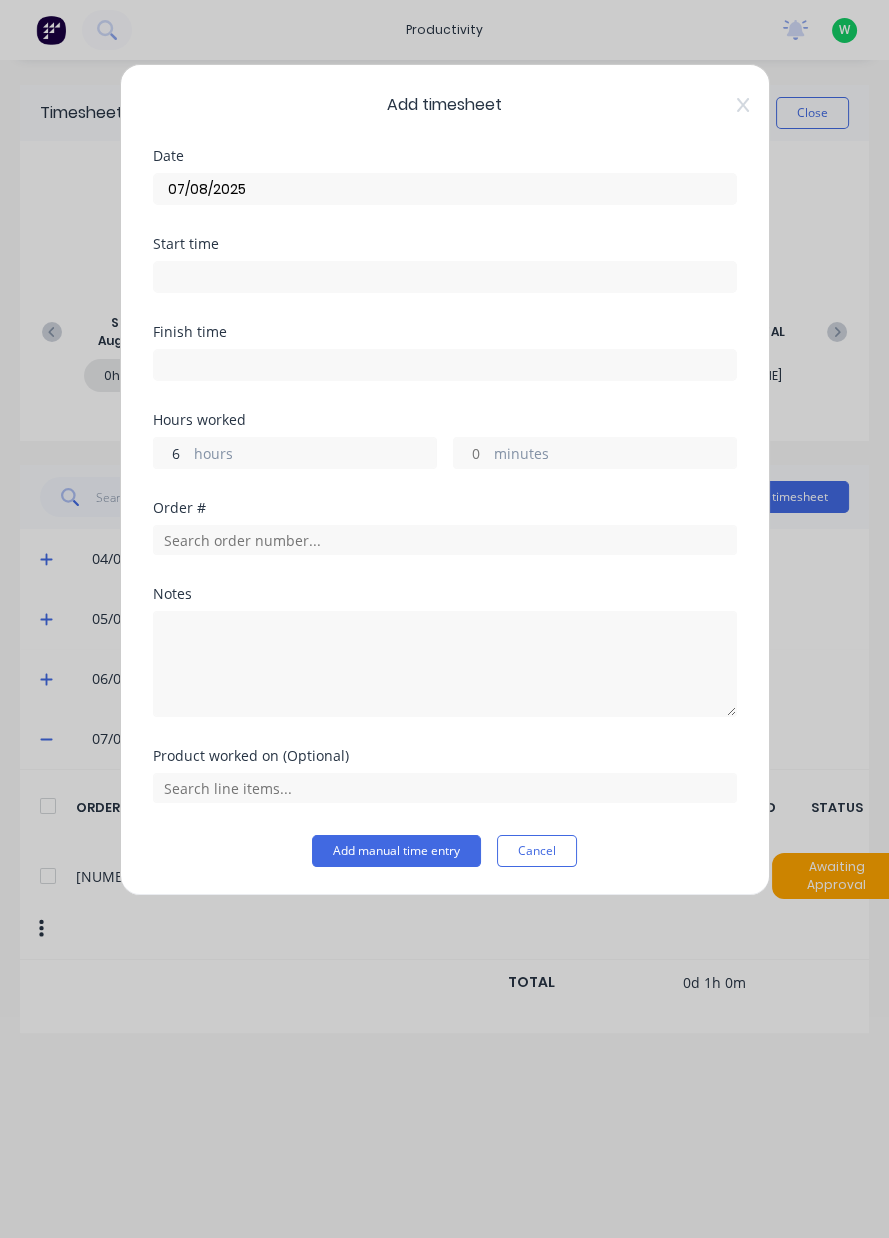 type on "6" 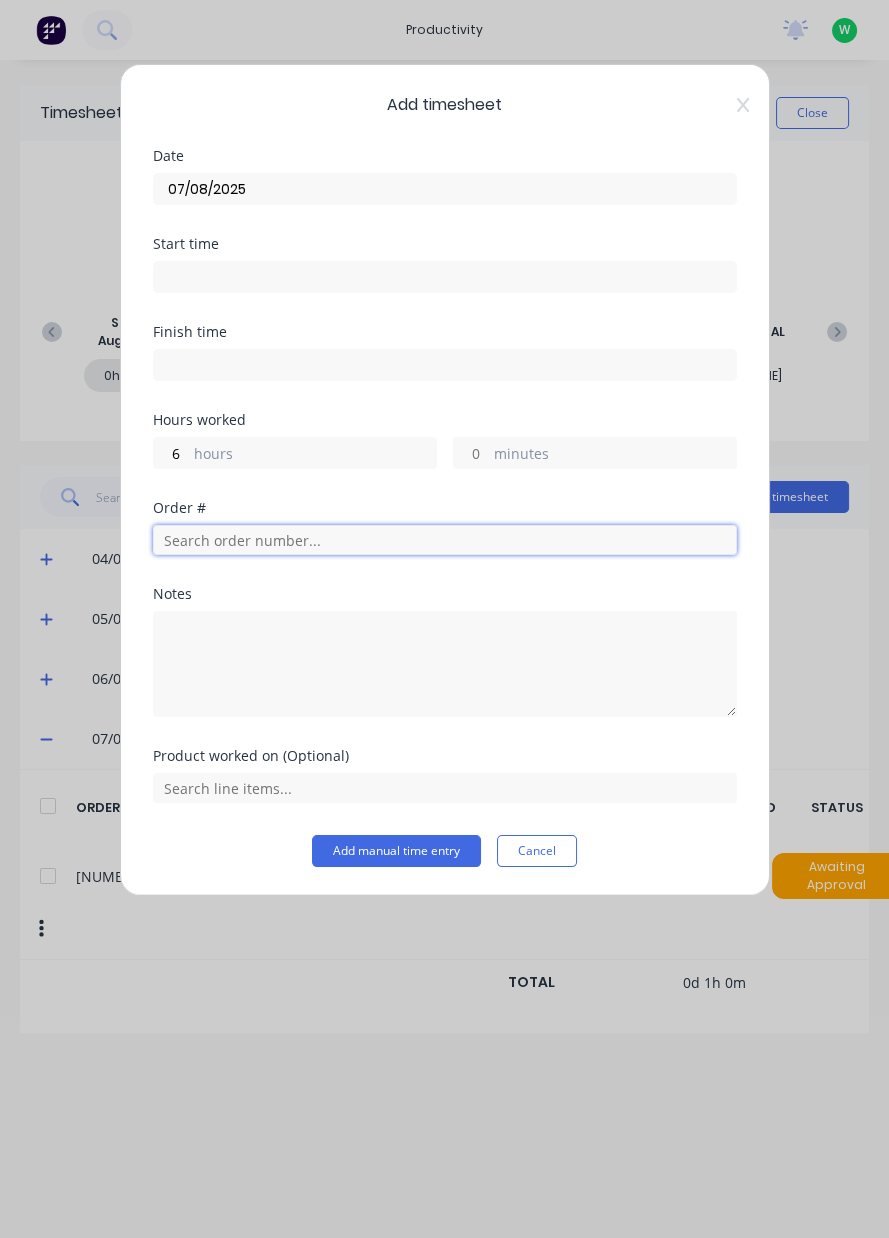click at bounding box center [445, 540] 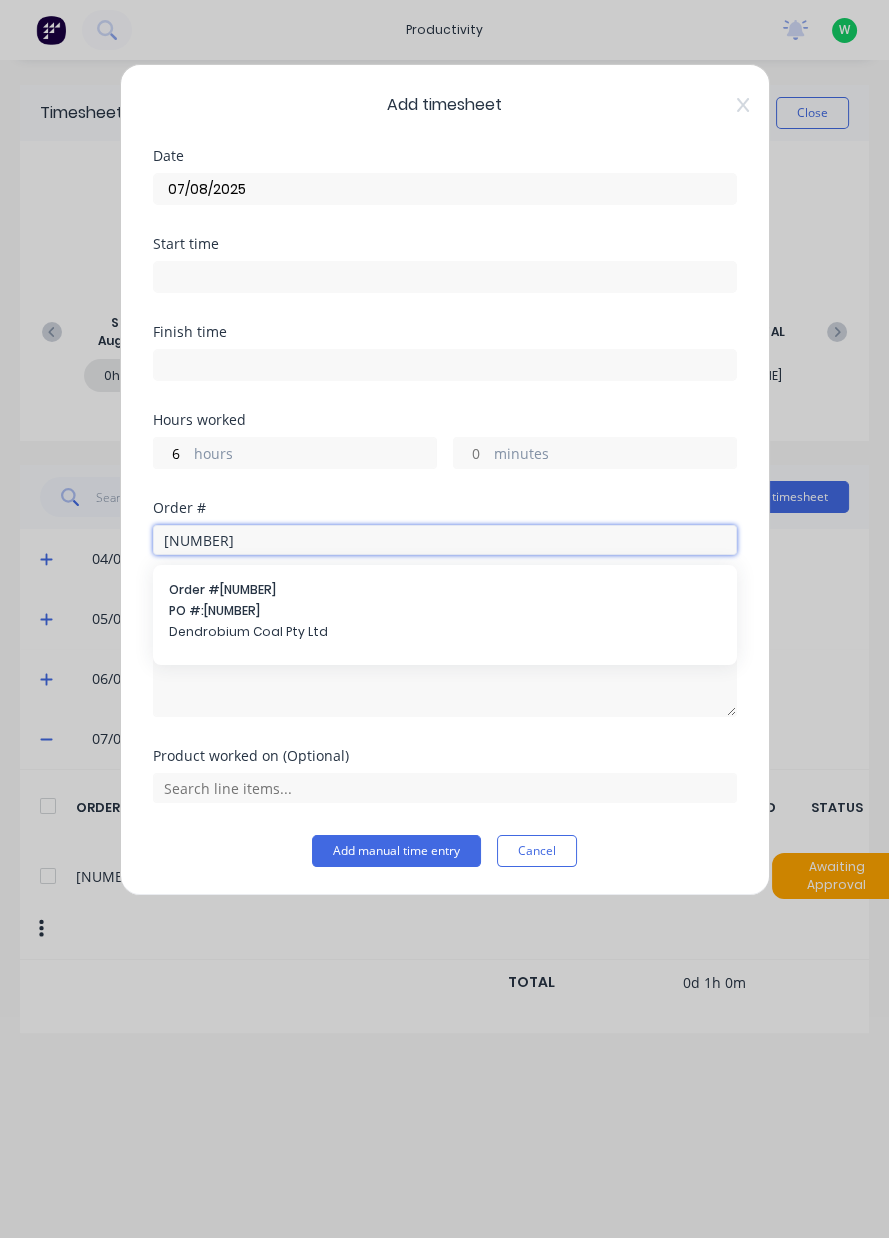 type on "[NUMBER]" 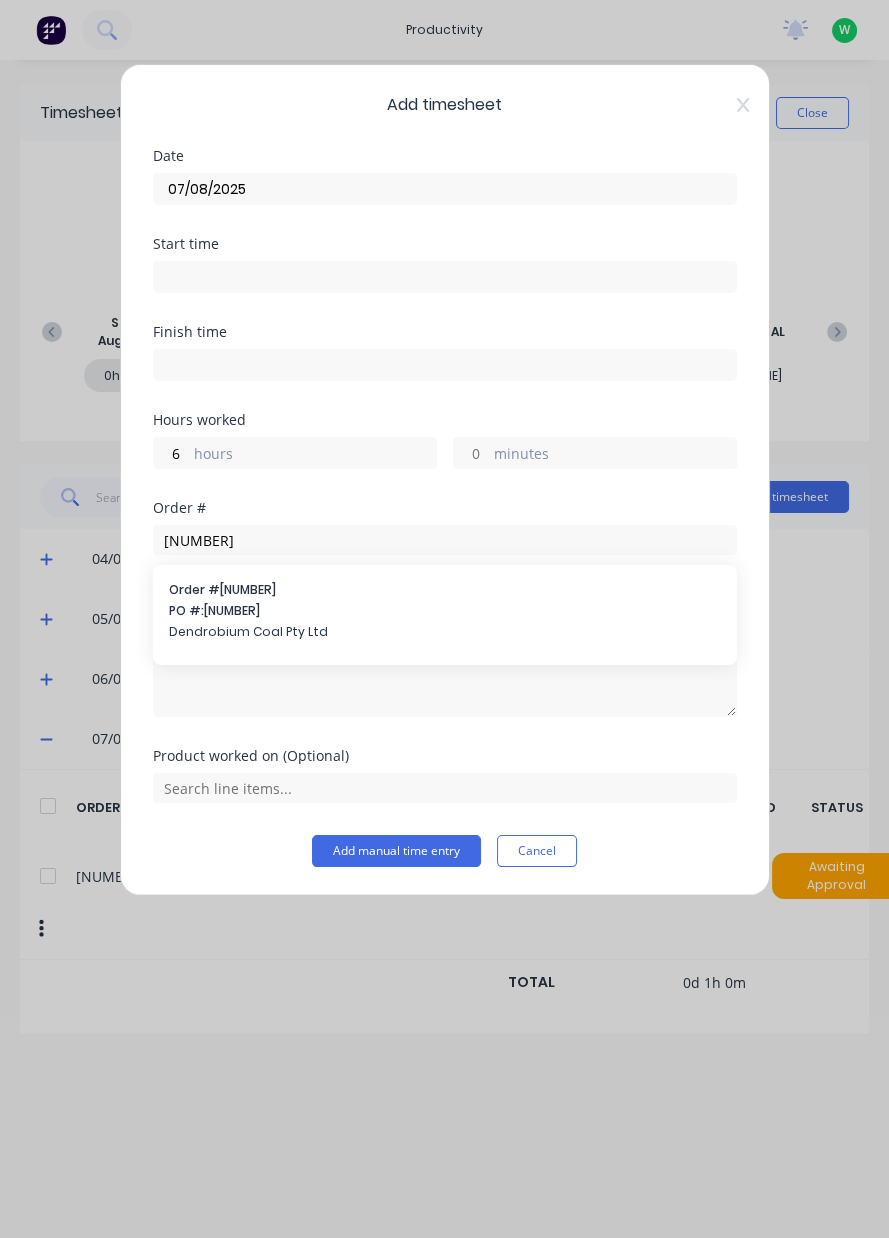 click on "Dendrobium Coal Pty Ltd" at bounding box center [445, 632] 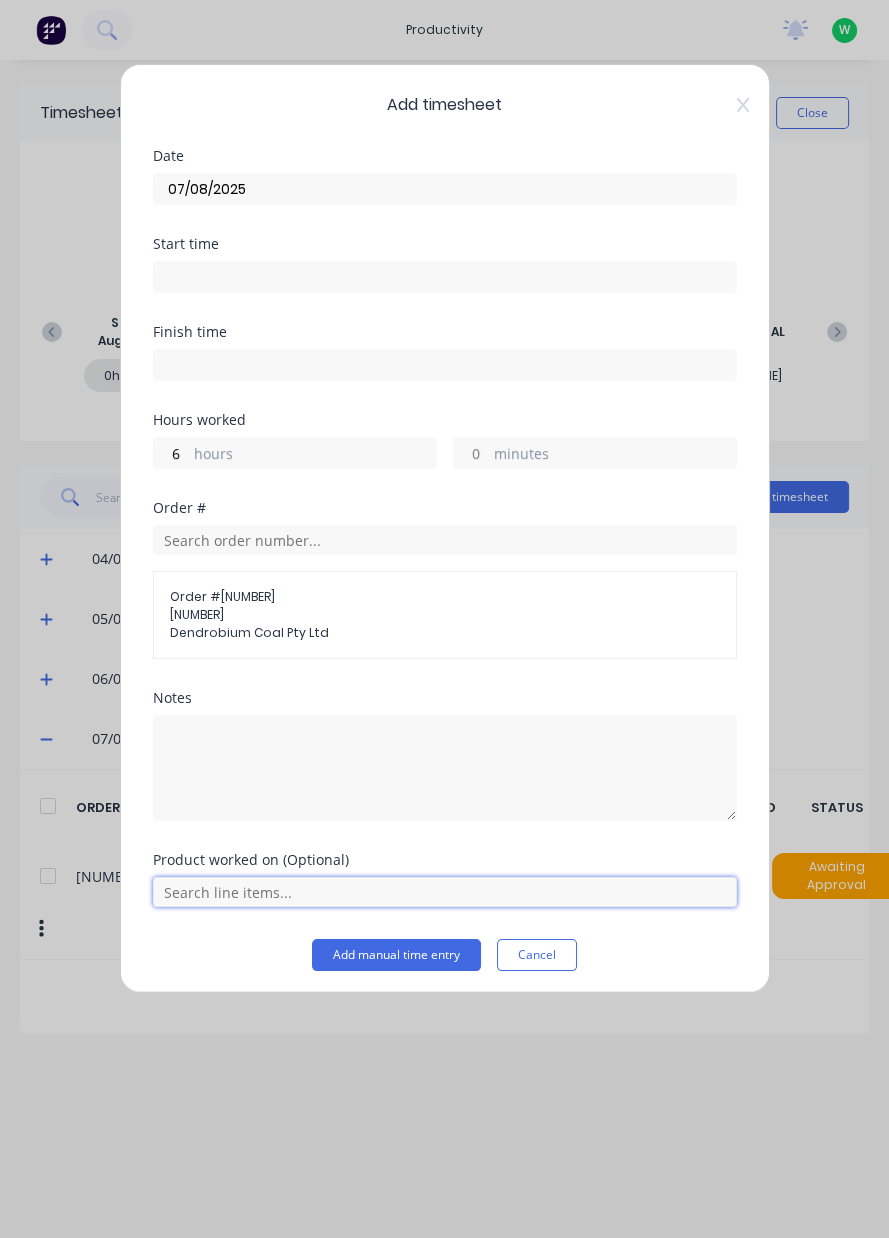 click at bounding box center (445, 892) 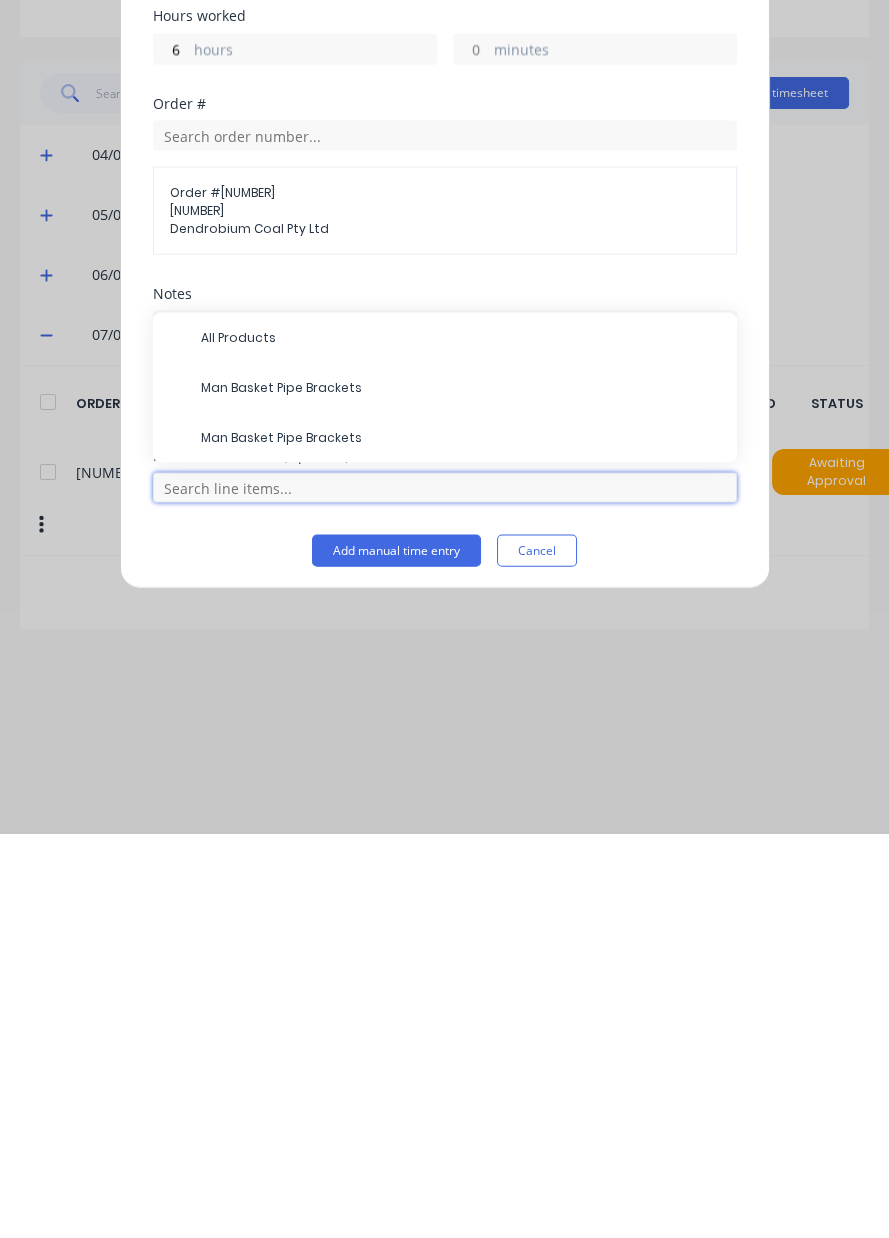 scroll, scrollTop: 68, scrollLeft: 0, axis: vertical 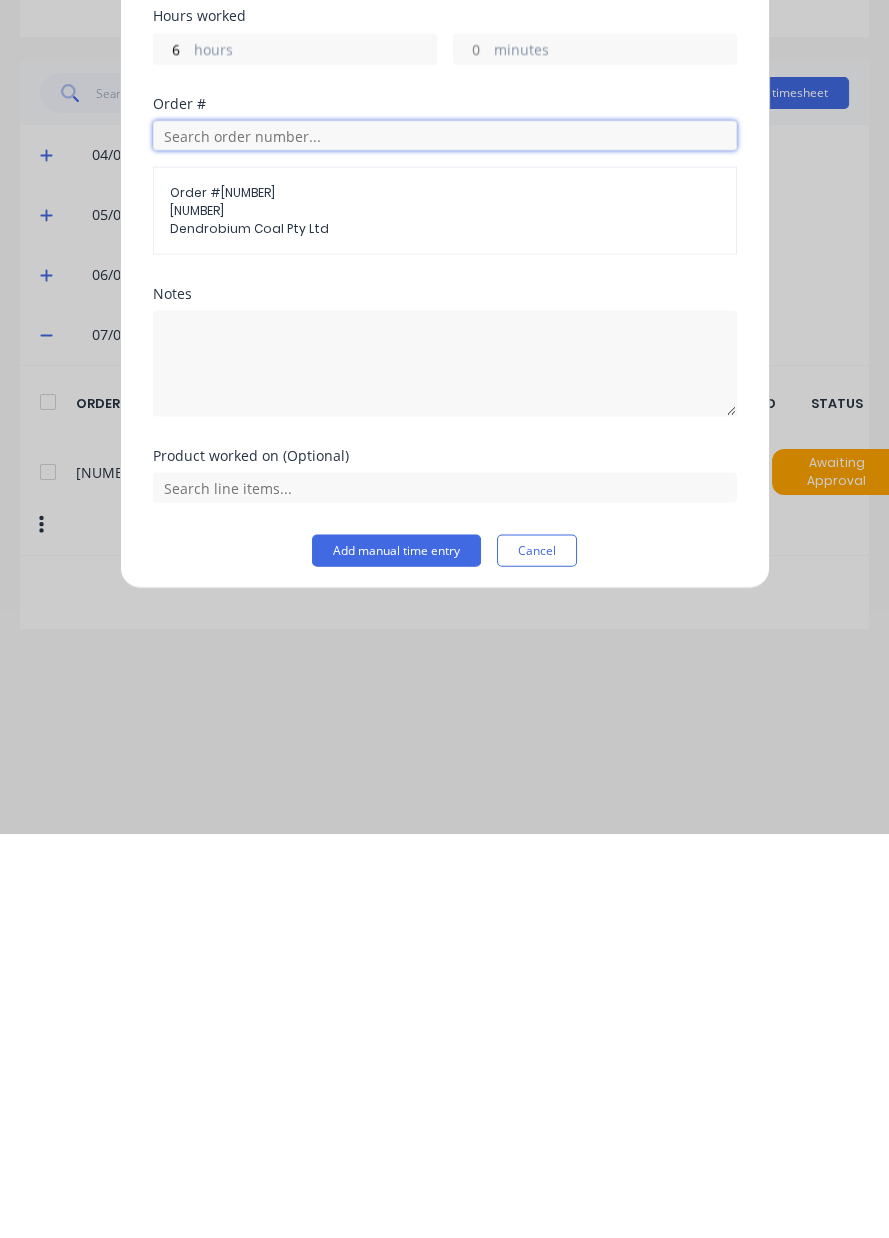 click at bounding box center [445, 540] 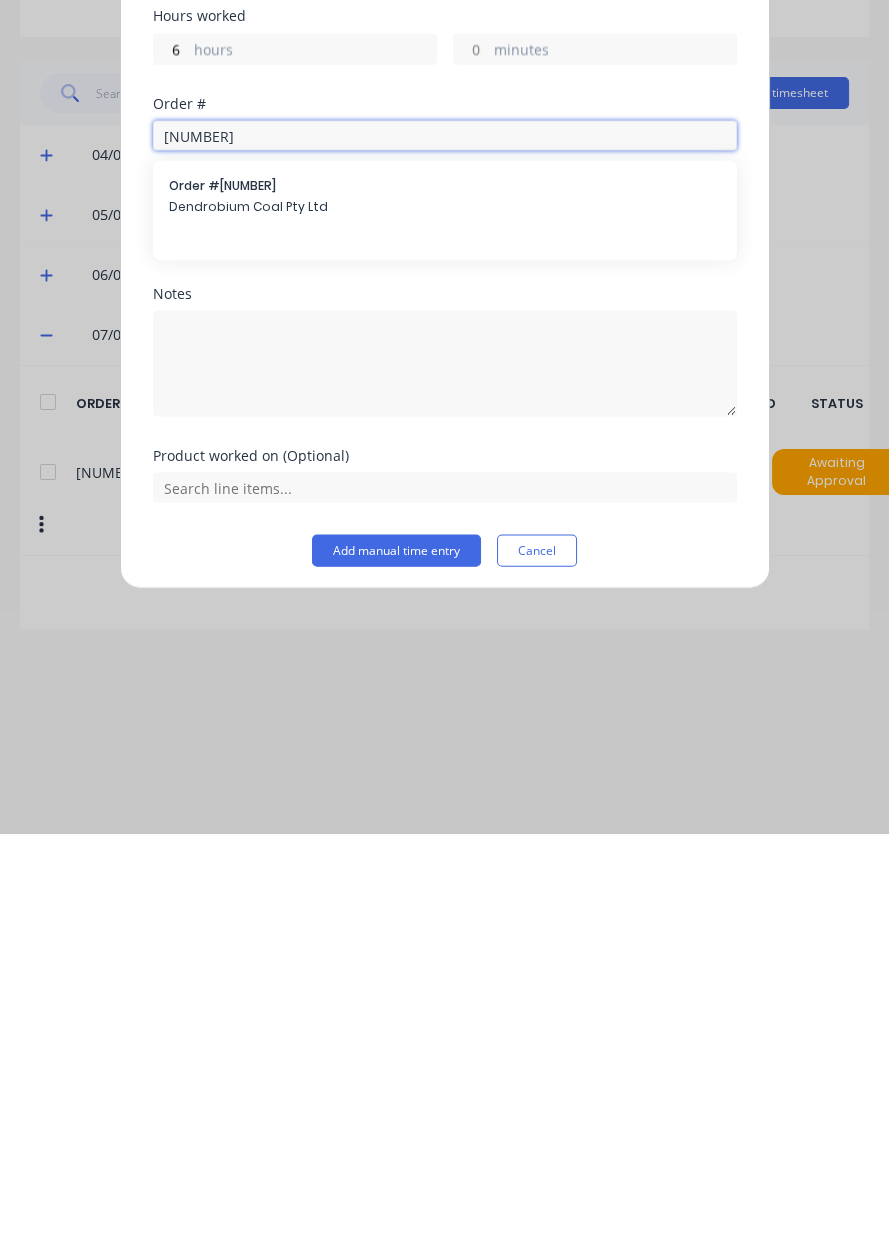 type on "[NUMBER]" 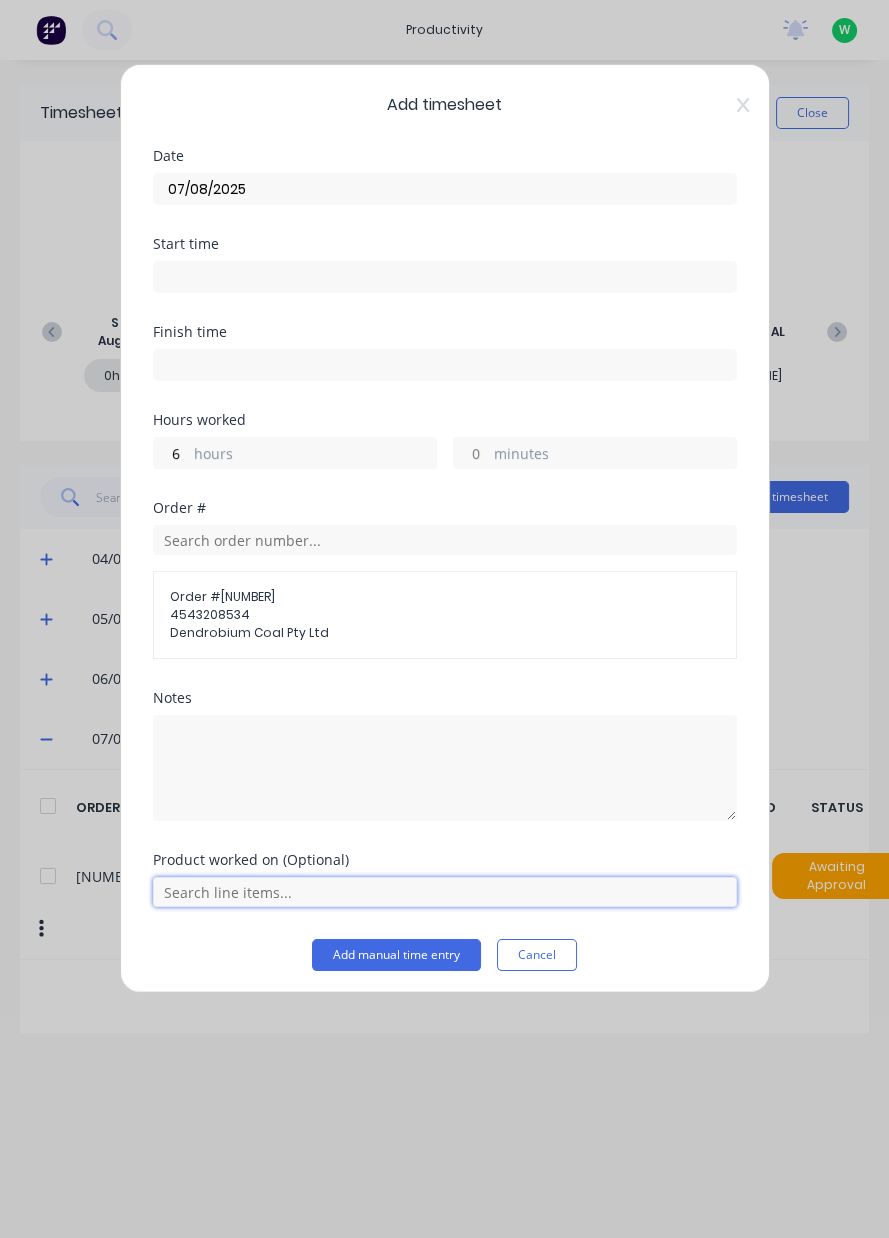 click at bounding box center (445, 892) 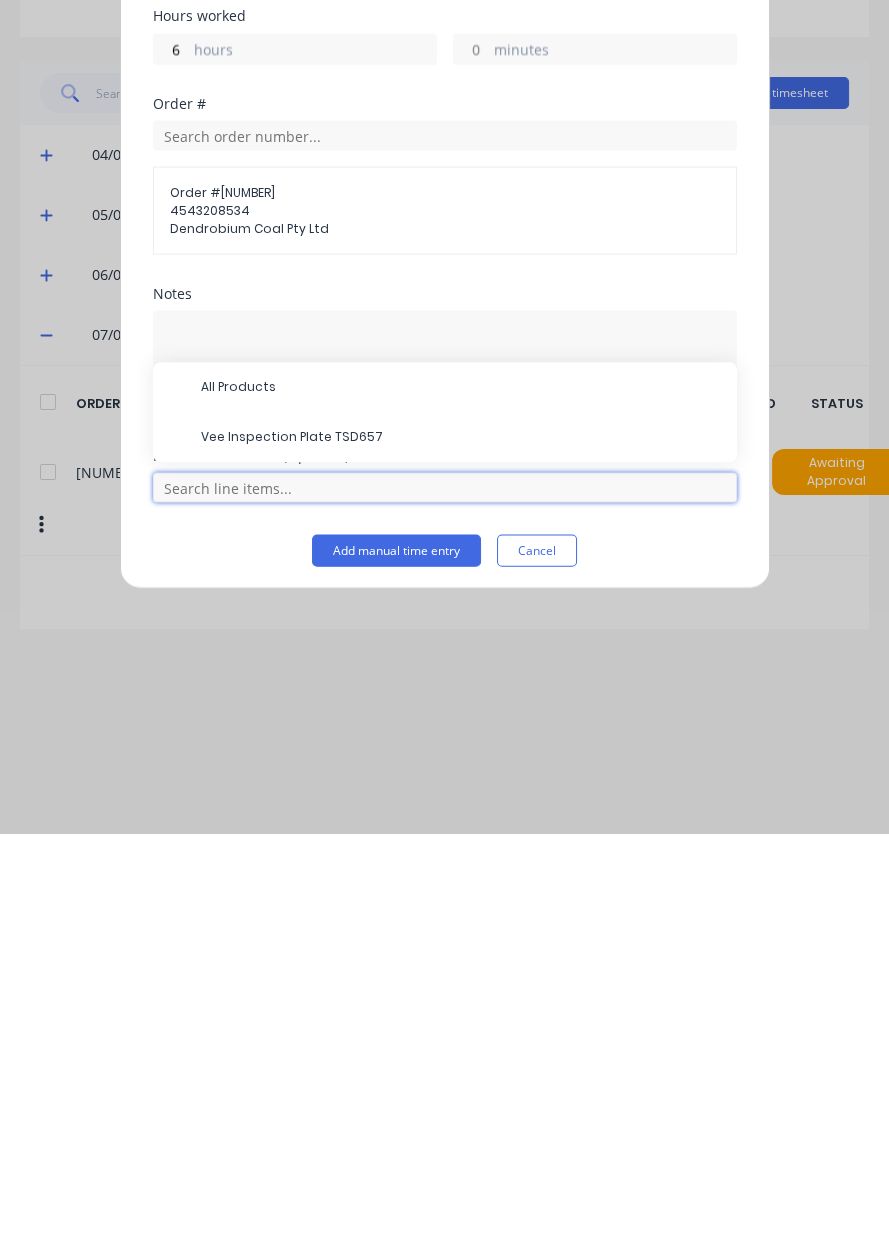scroll, scrollTop: 104, scrollLeft: 0, axis: vertical 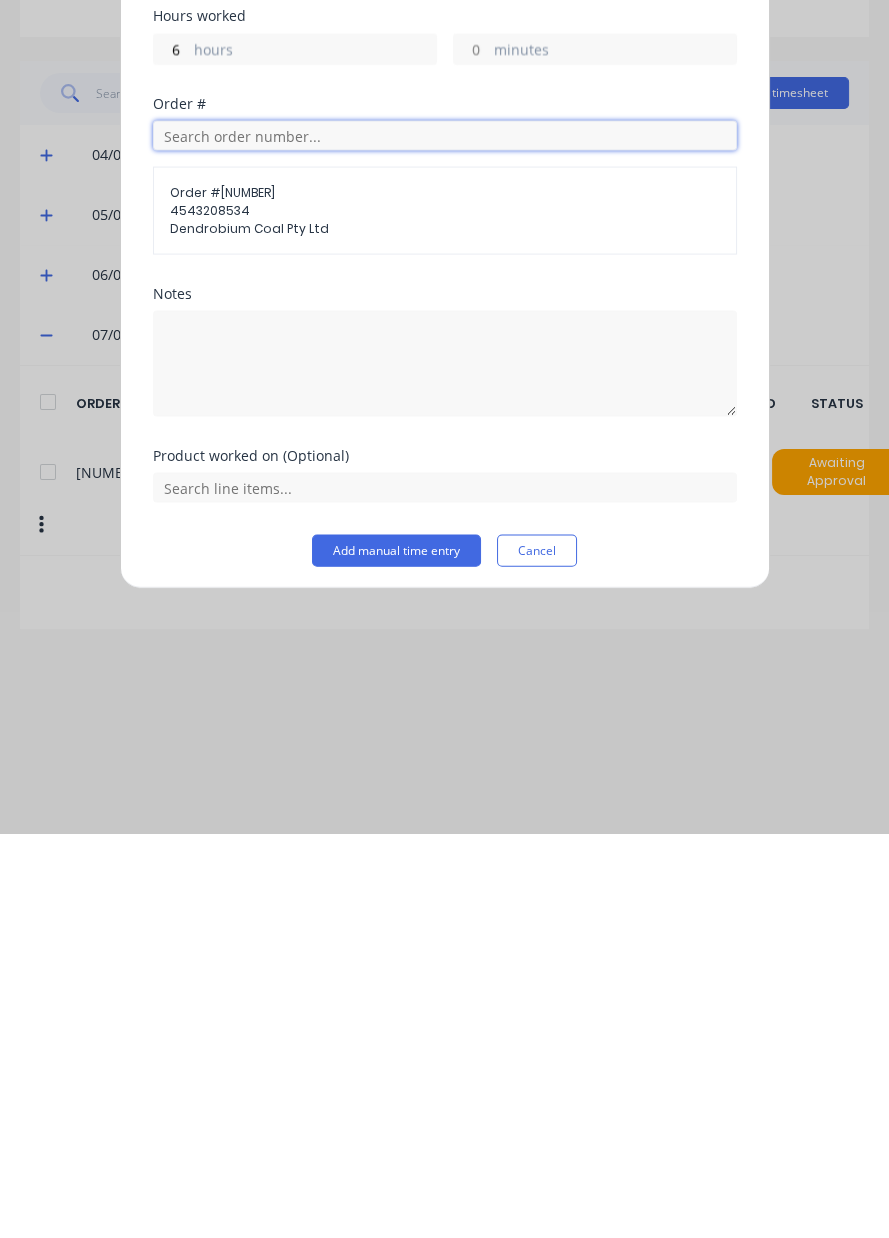 click at bounding box center (445, 540) 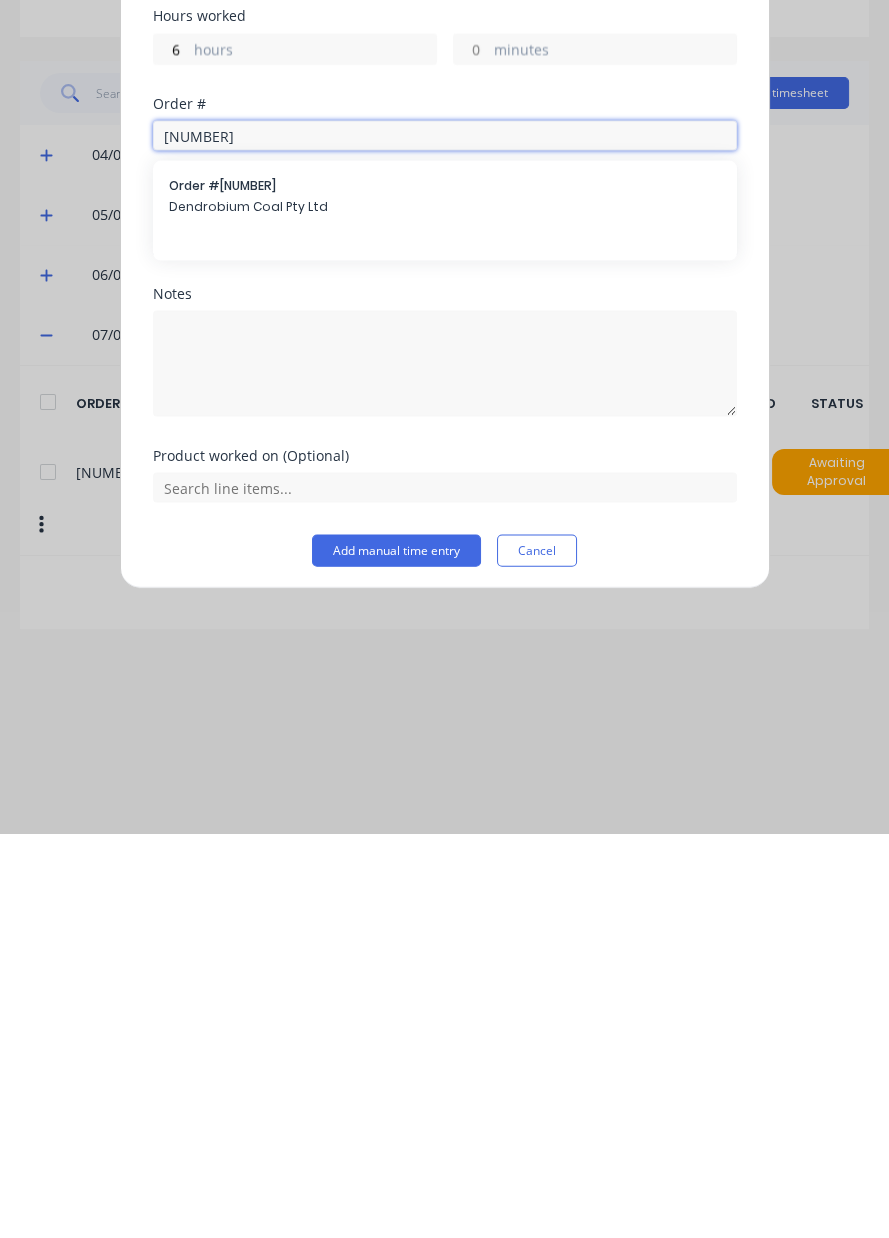 type on "[NUMBER]" 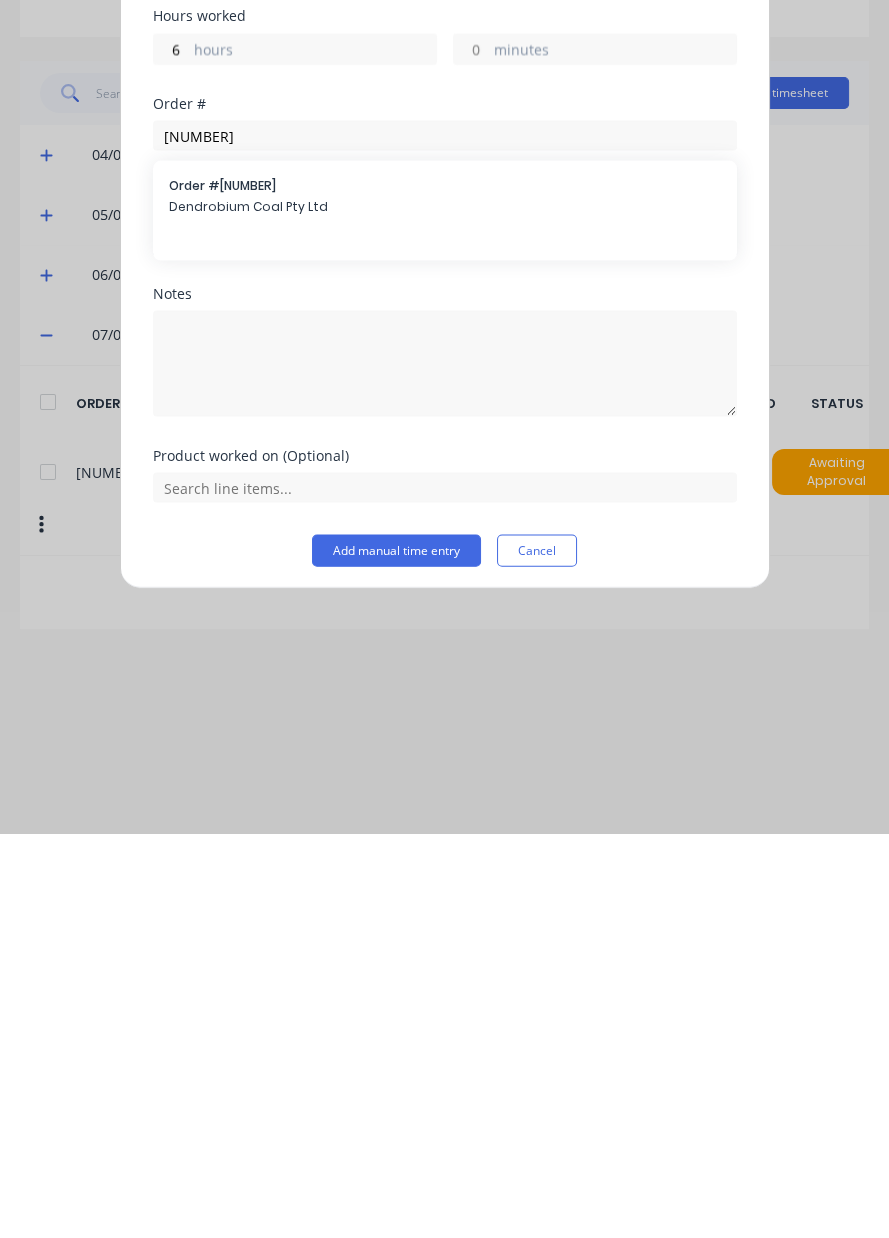 click on "Order # [NUMBER]" at bounding box center [445, 590] 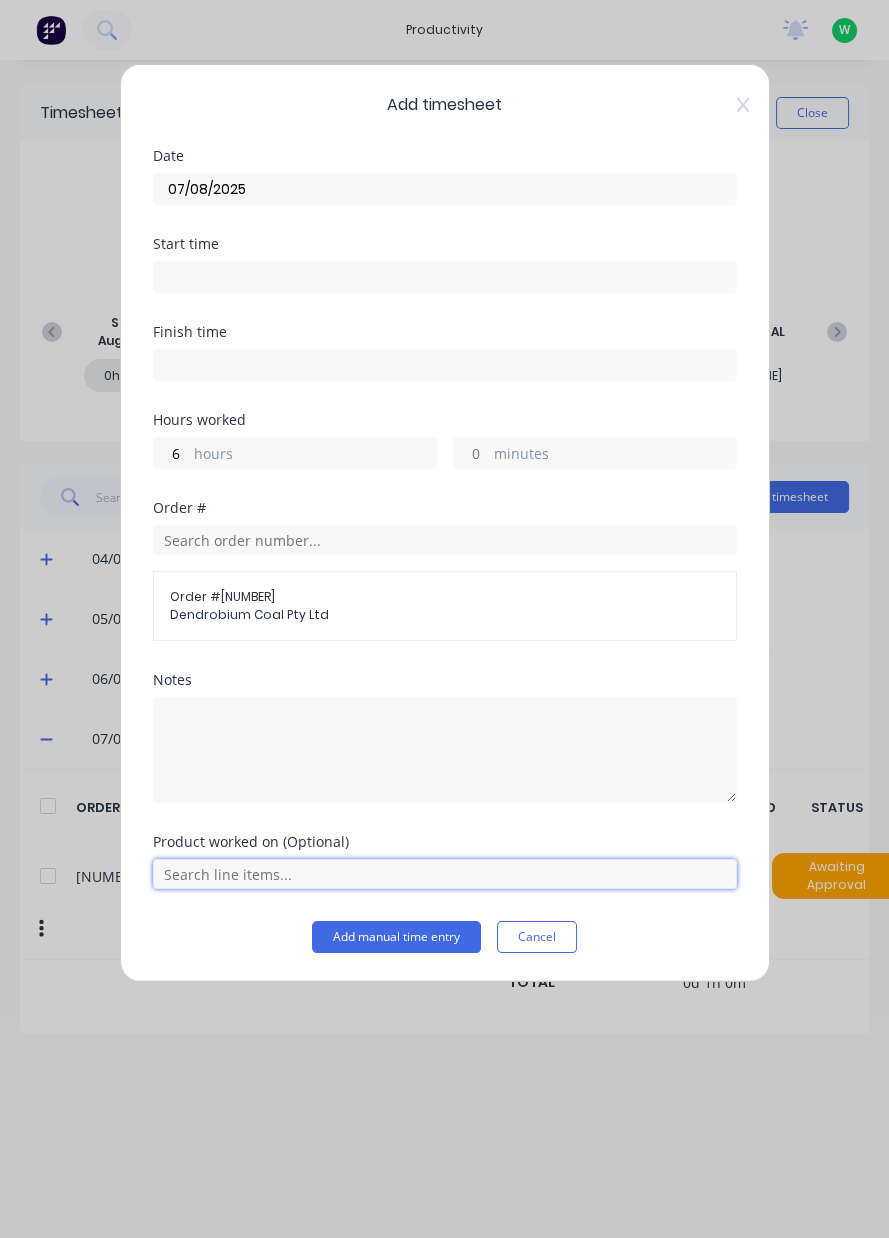 click at bounding box center [445, 874] 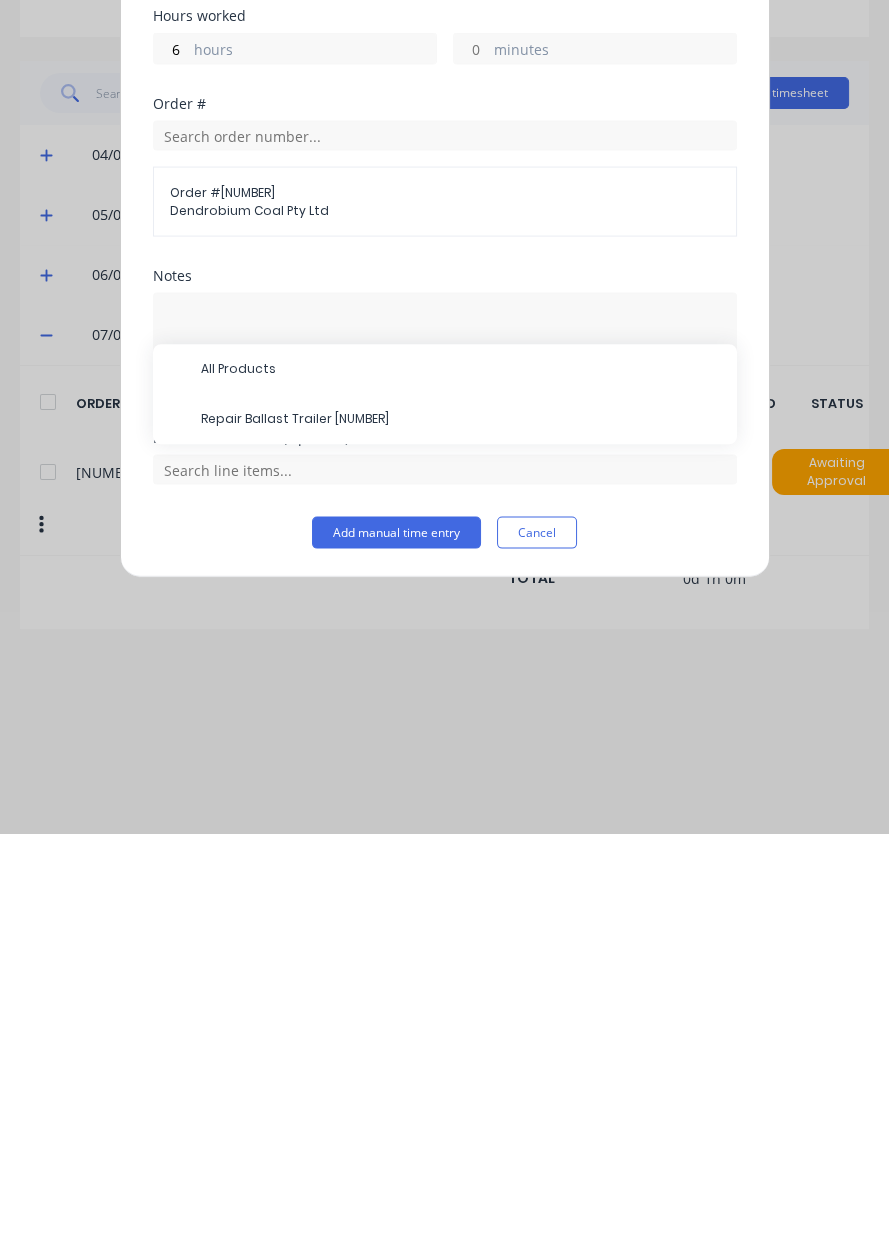click on "Repair Ballast Trailer [NUMBER]" at bounding box center (461, 824) 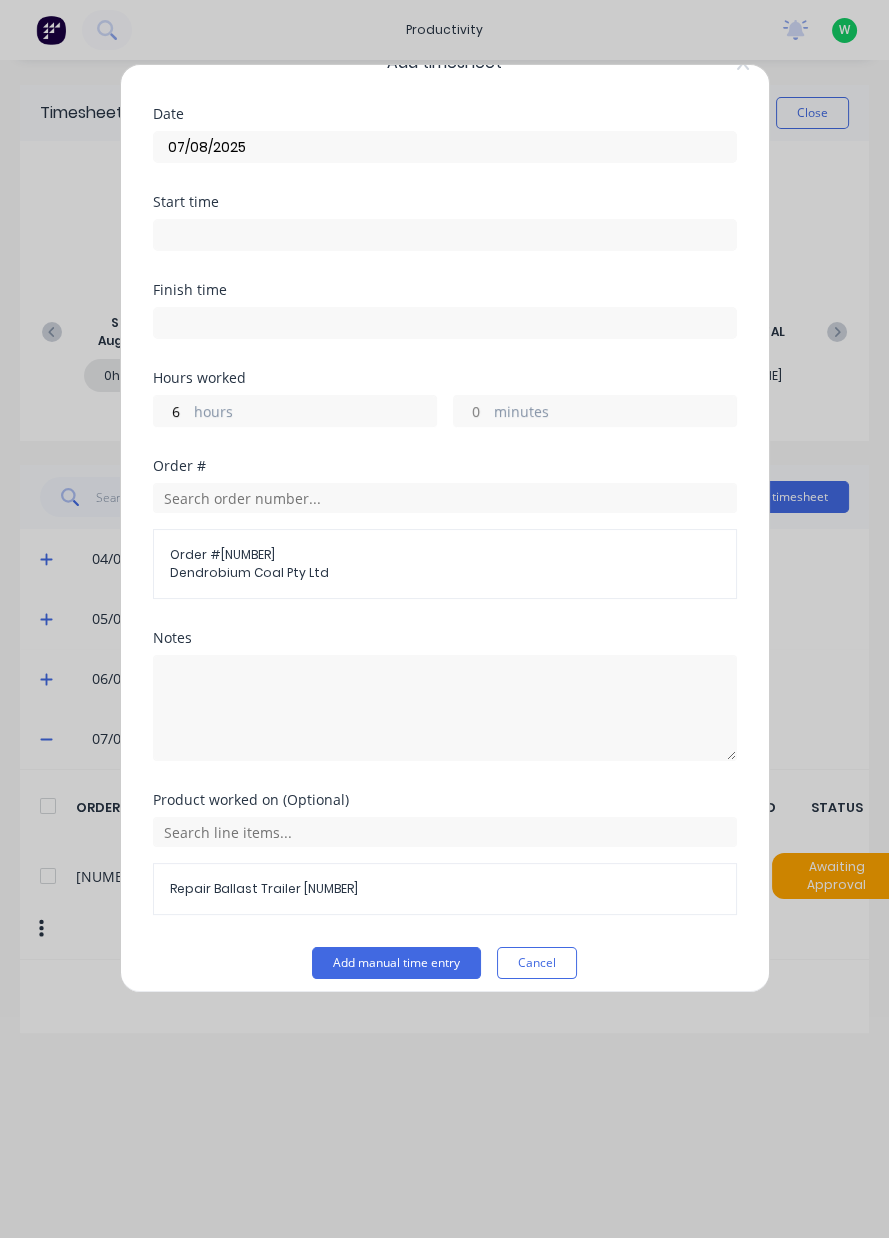 scroll, scrollTop: 53, scrollLeft: 0, axis: vertical 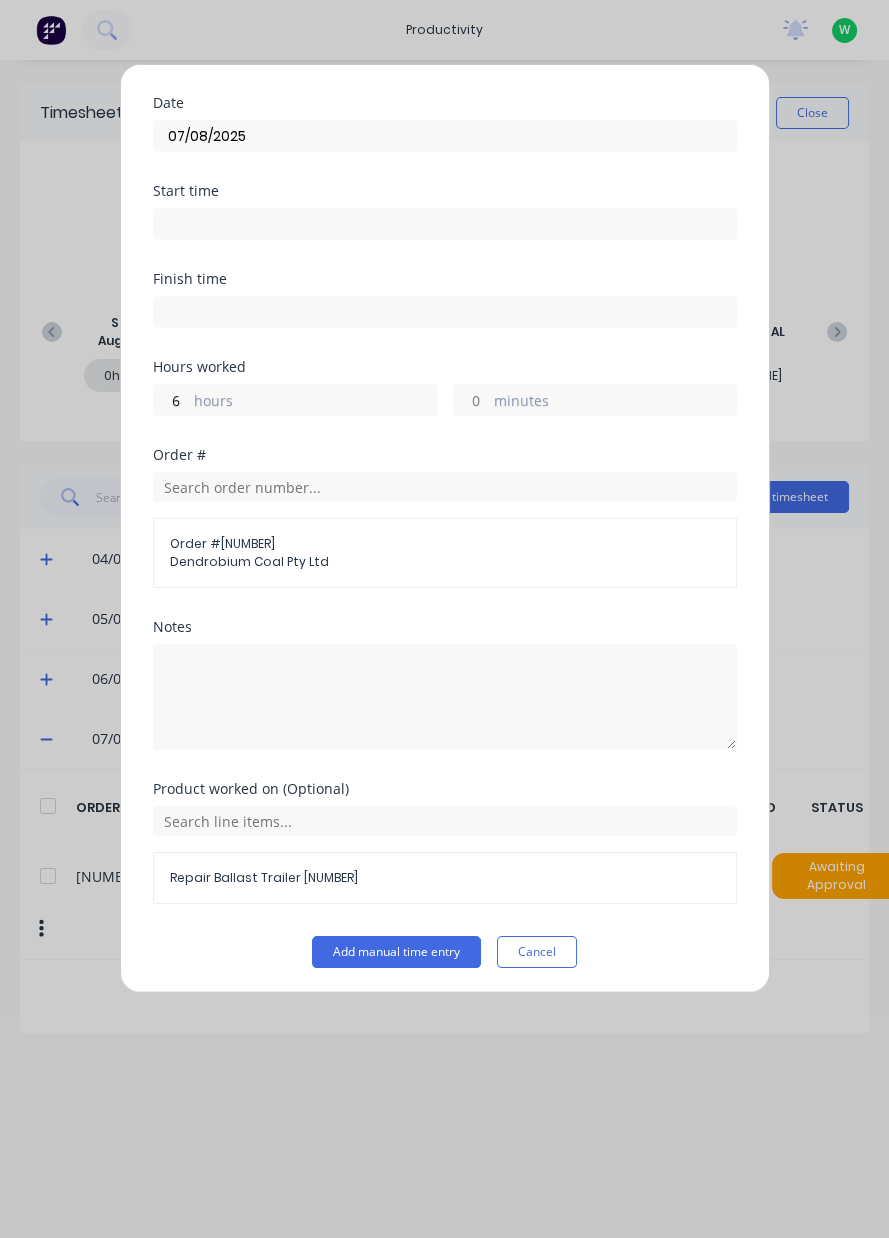 click on "Add manual time entry" at bounding box center (396, 952) 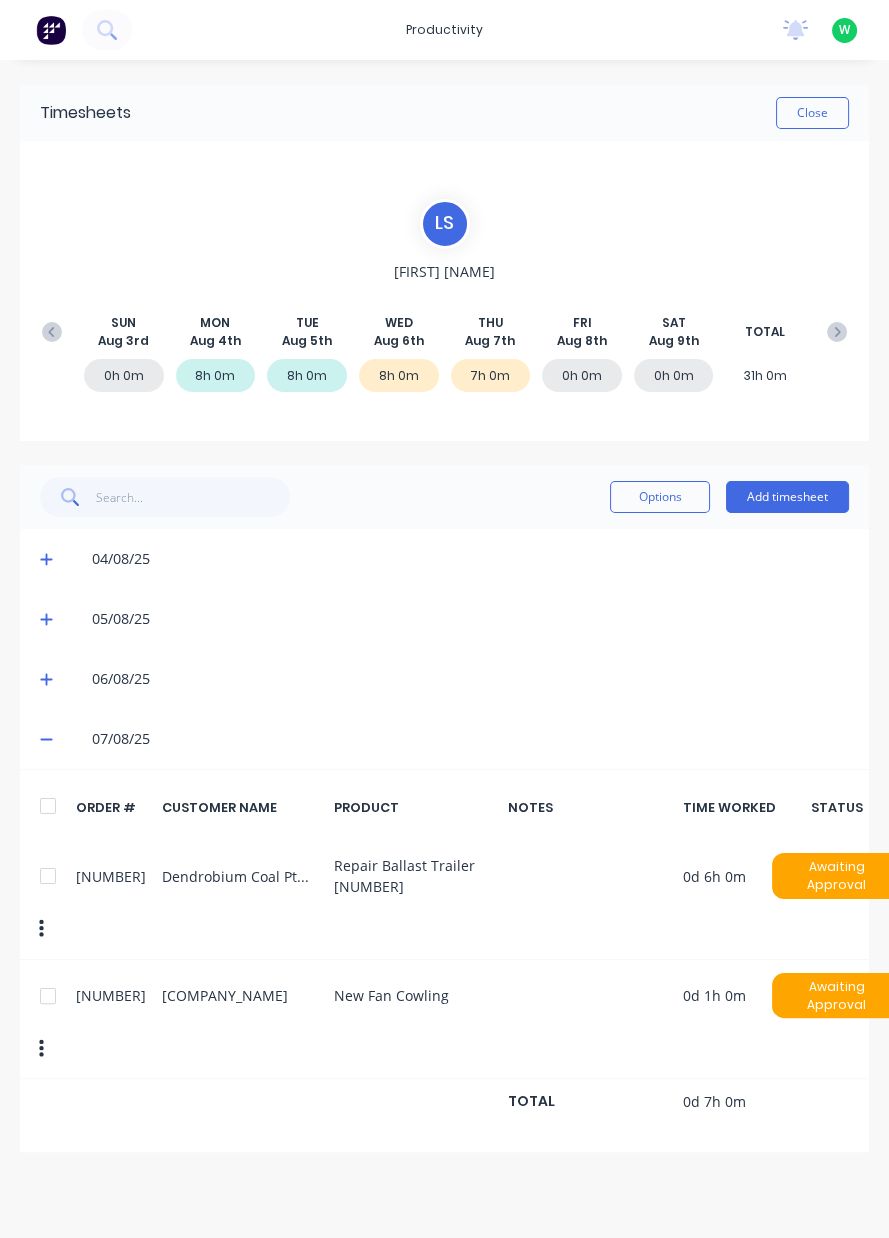 scroll, scrollTop: 0, scrollLeft: 0, axis: both 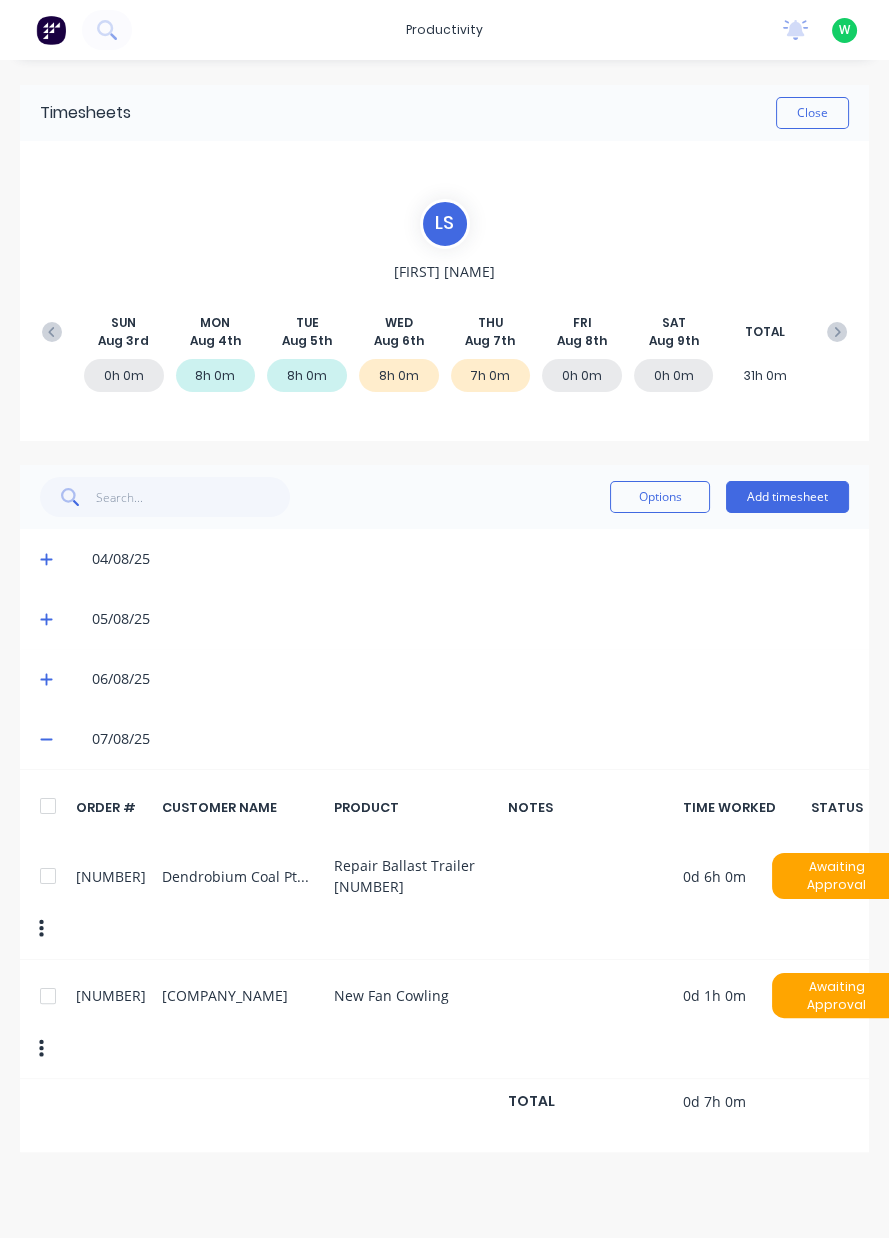 click on "Add timesheet" at bounding box center (787, 497) 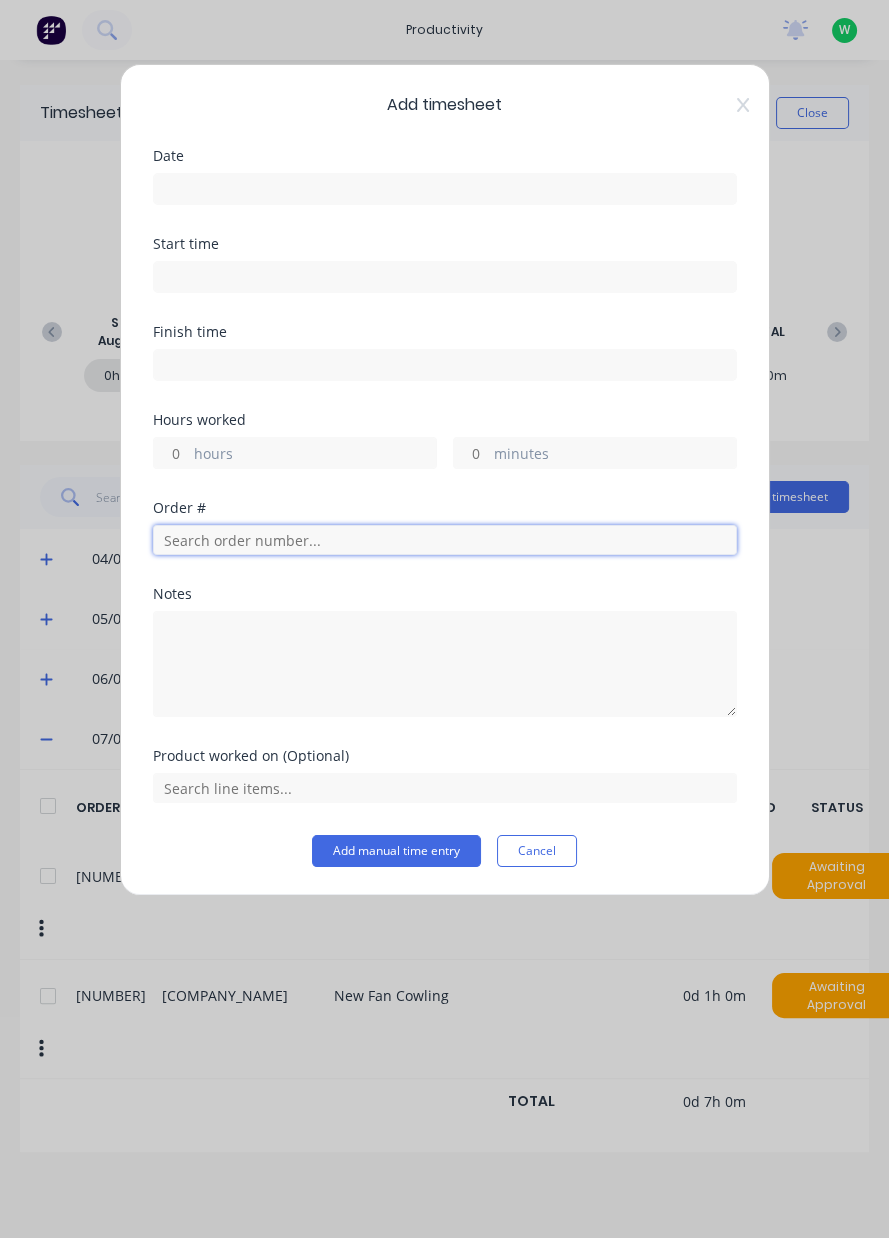 click at bounding box center (445, 540) 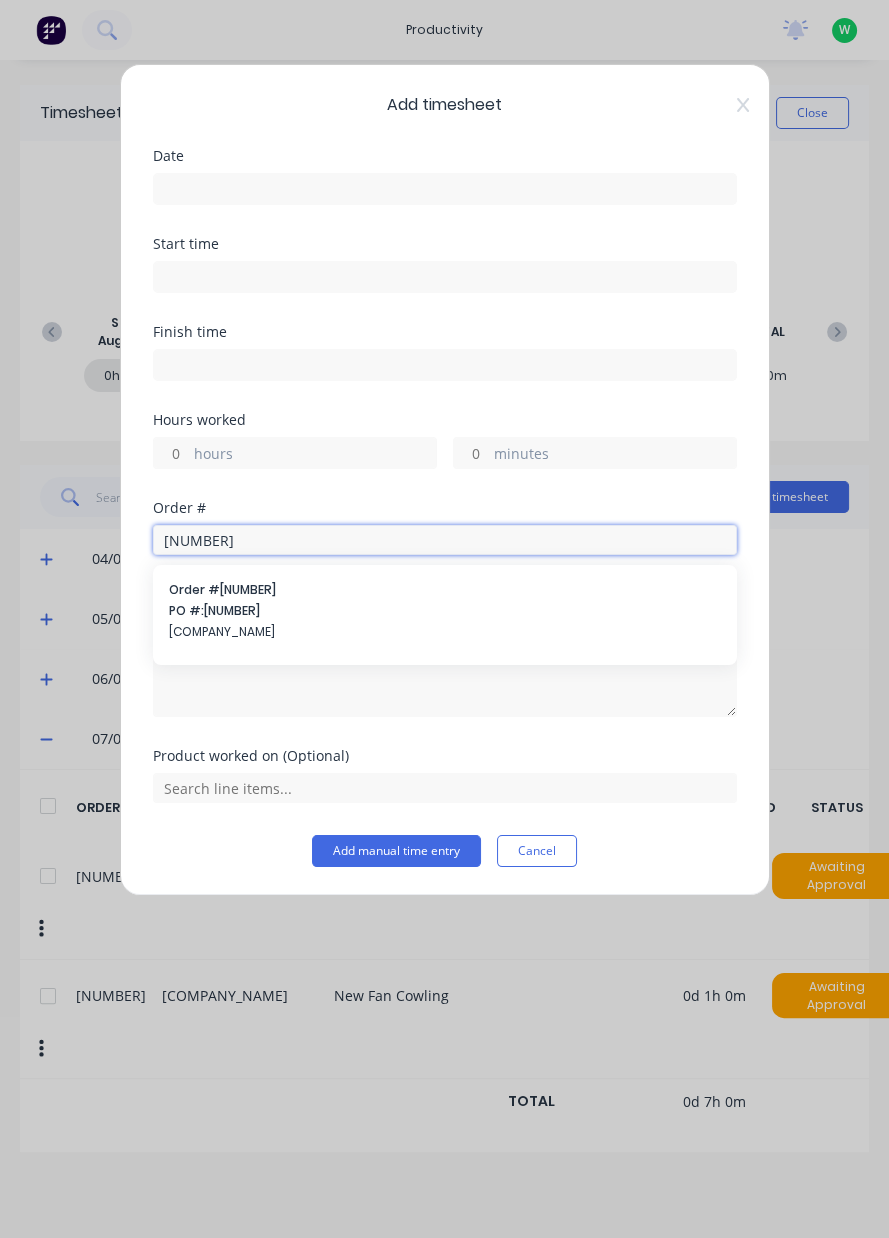 type on "[NUMBER]" 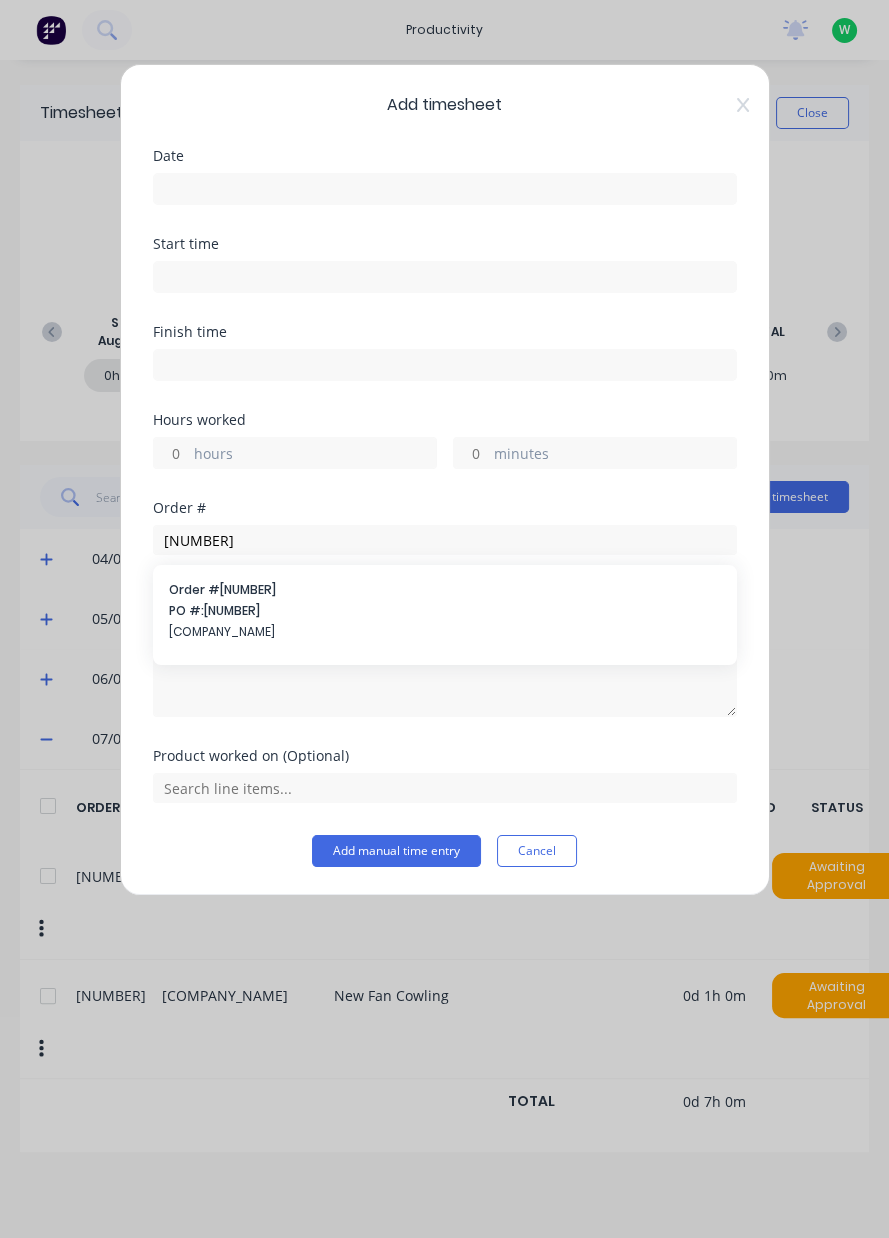 click on "Order # [NUMBER]" at bounding box center (445, 590) 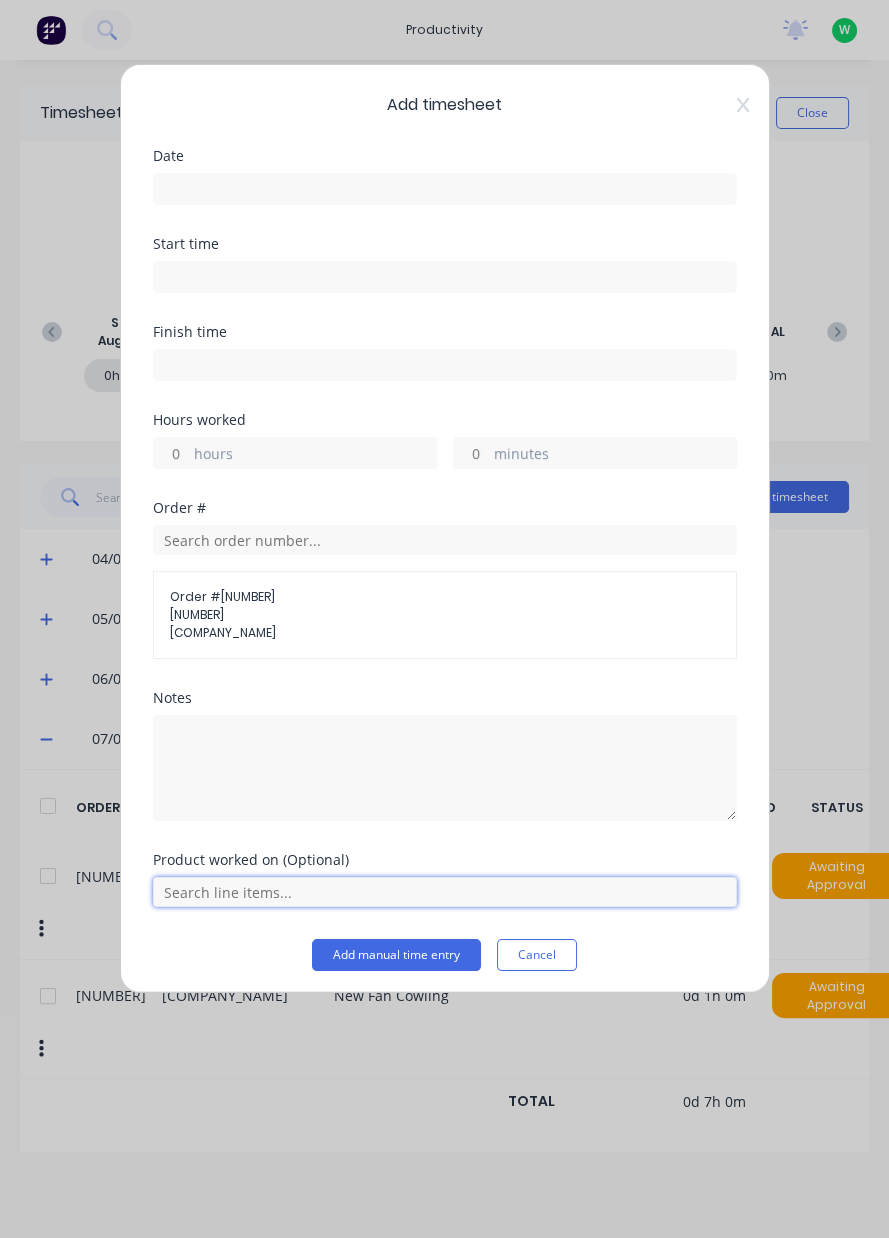 click at bounding box center [445, 892] 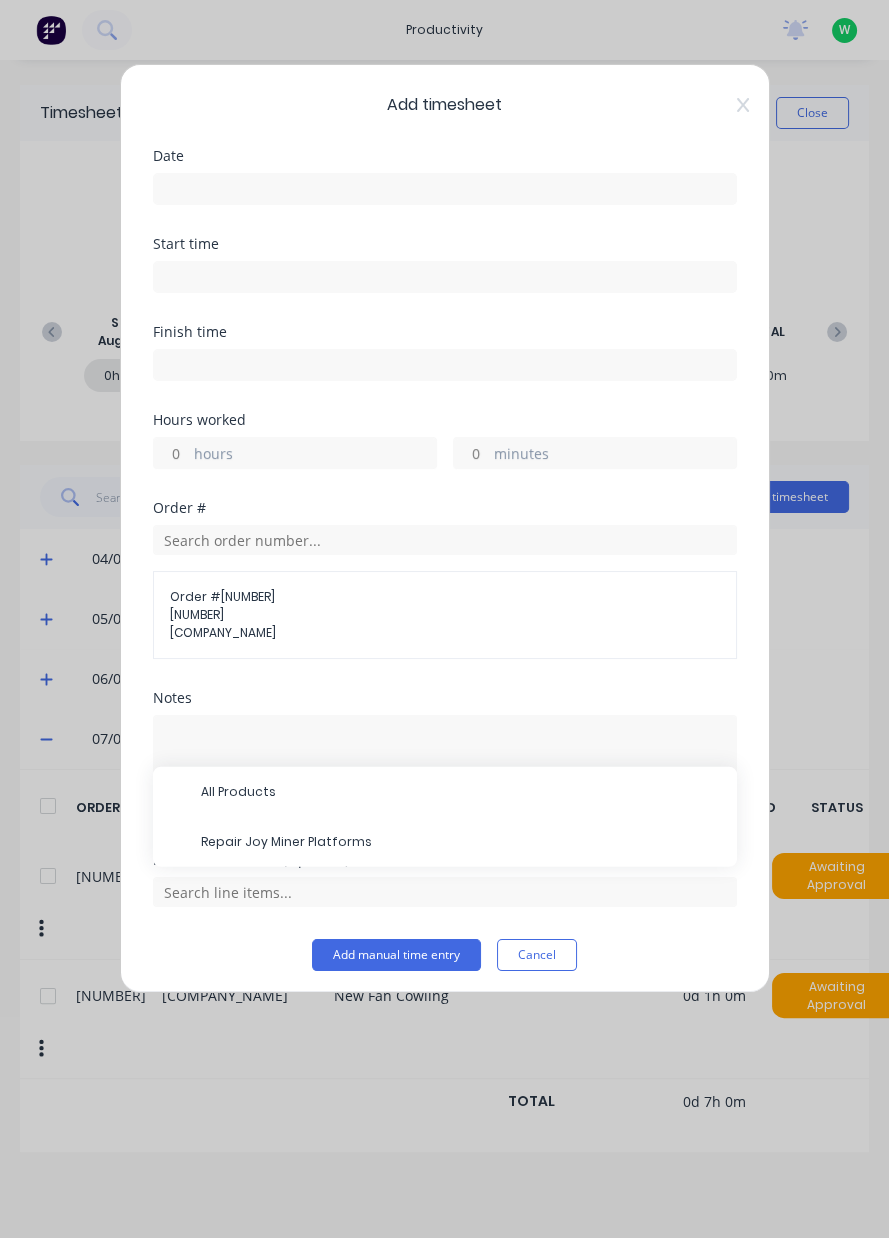 click on "Product worked on (Optional) All Products Repair Joy Miner Platforms" at bounding box center [445, 896] 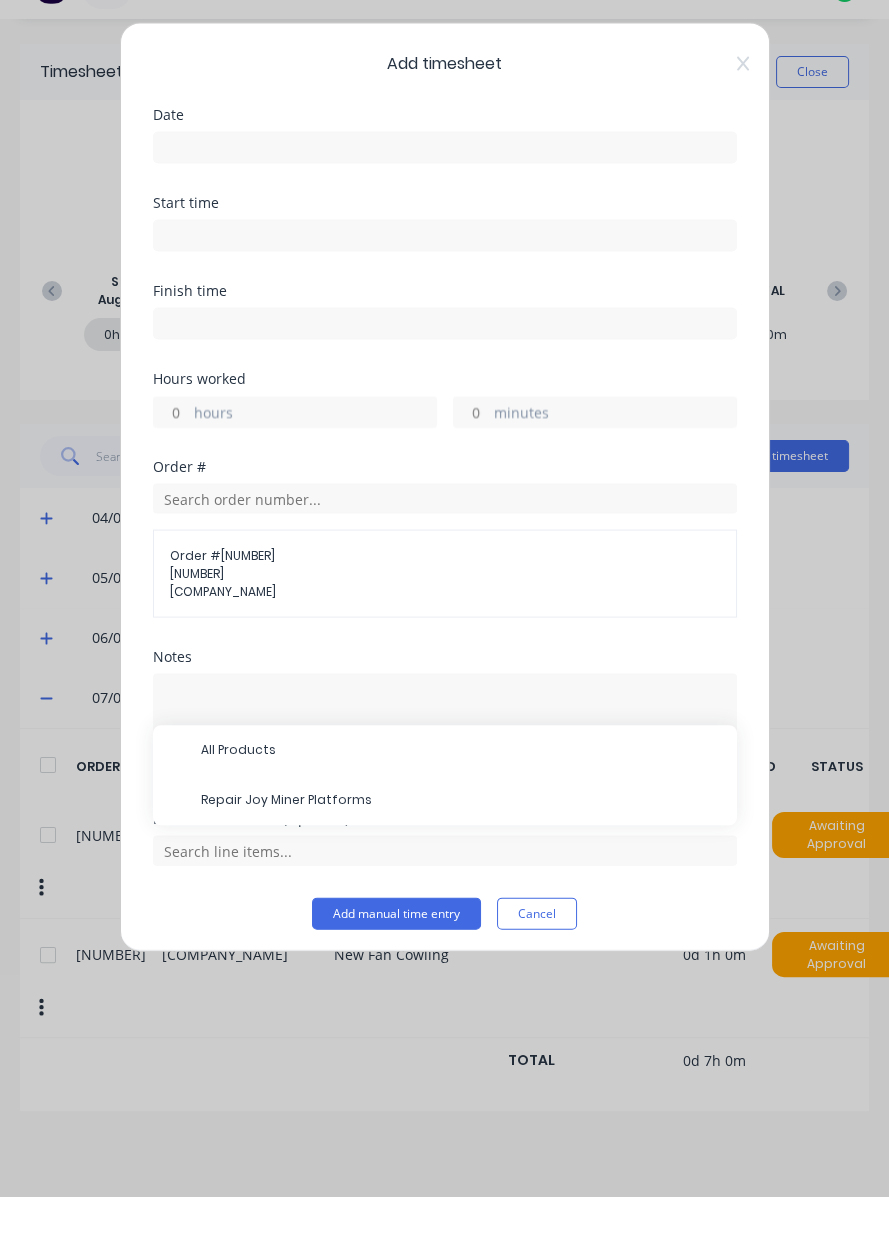 scroll, scrollTop: 104, scrollLeft: 0, axis: vertical 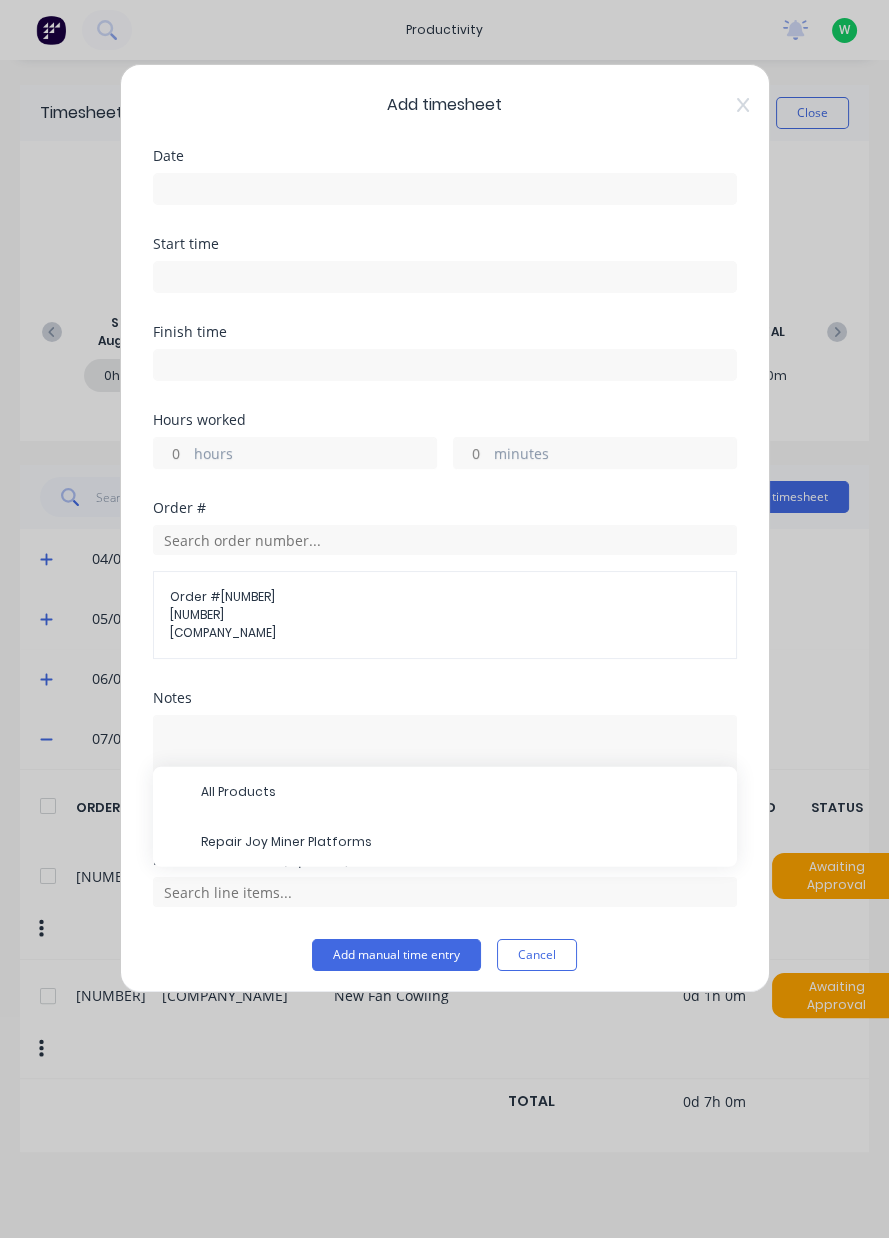 click on "Repair Joy Miner Platforms" at bounding box center (461, 842) 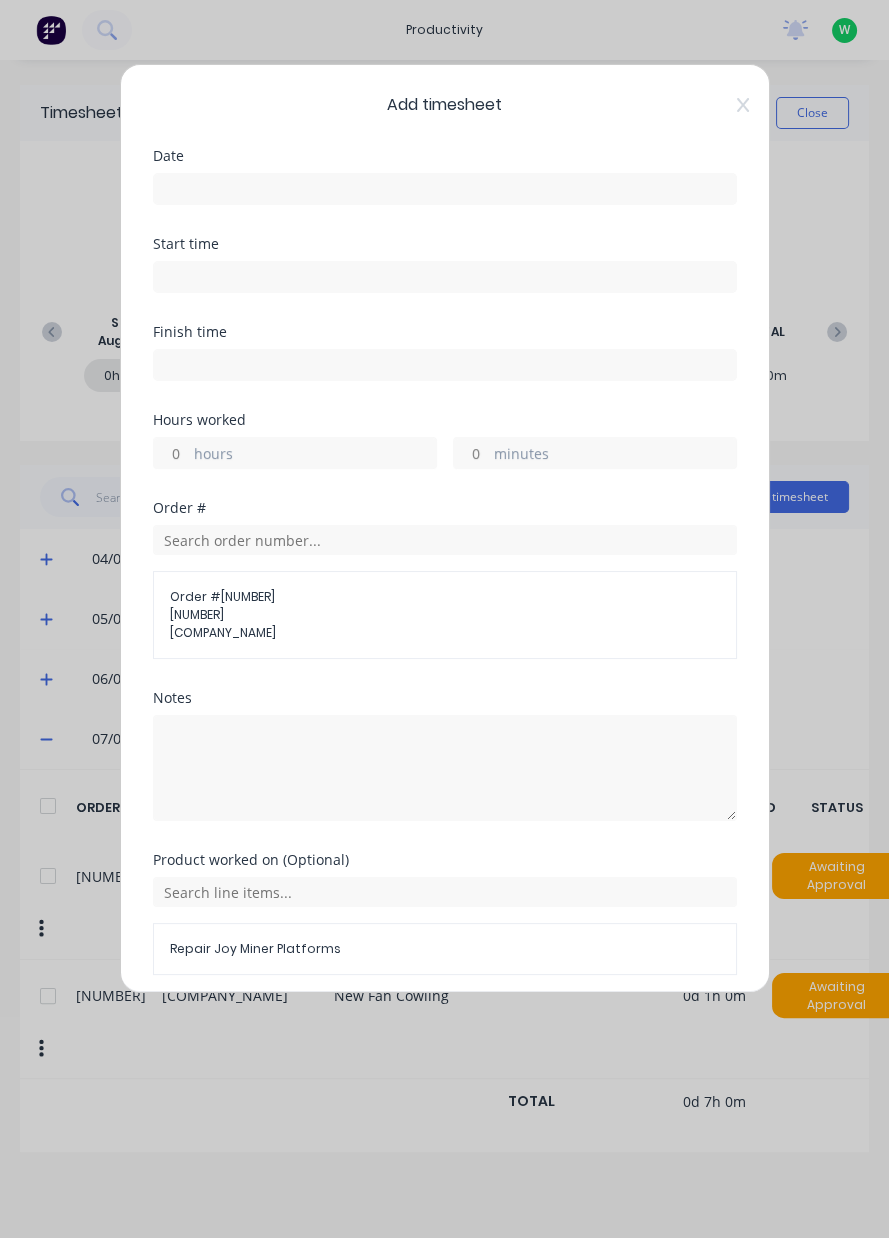 click at bounding box center [445, 189] 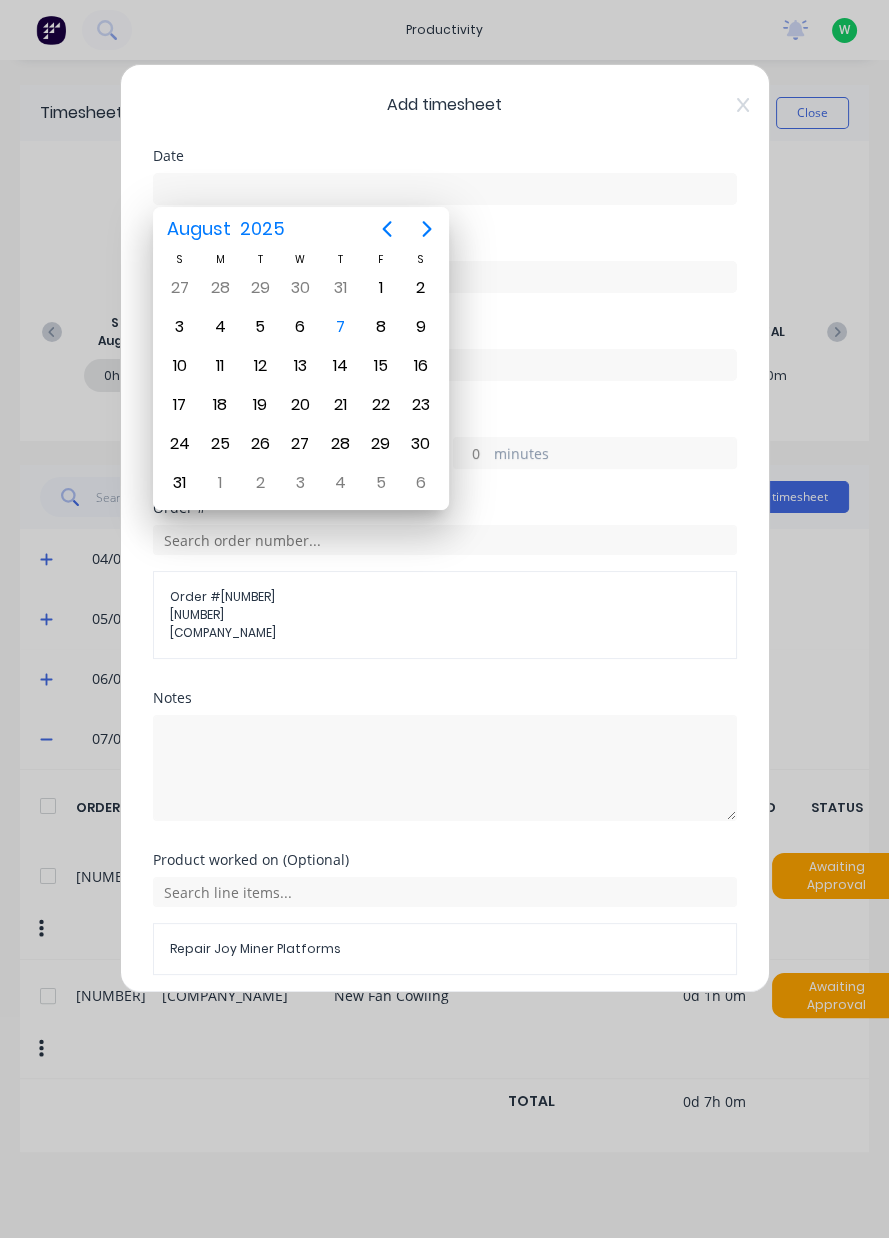 click on "7" at bounding box center (341, 327) 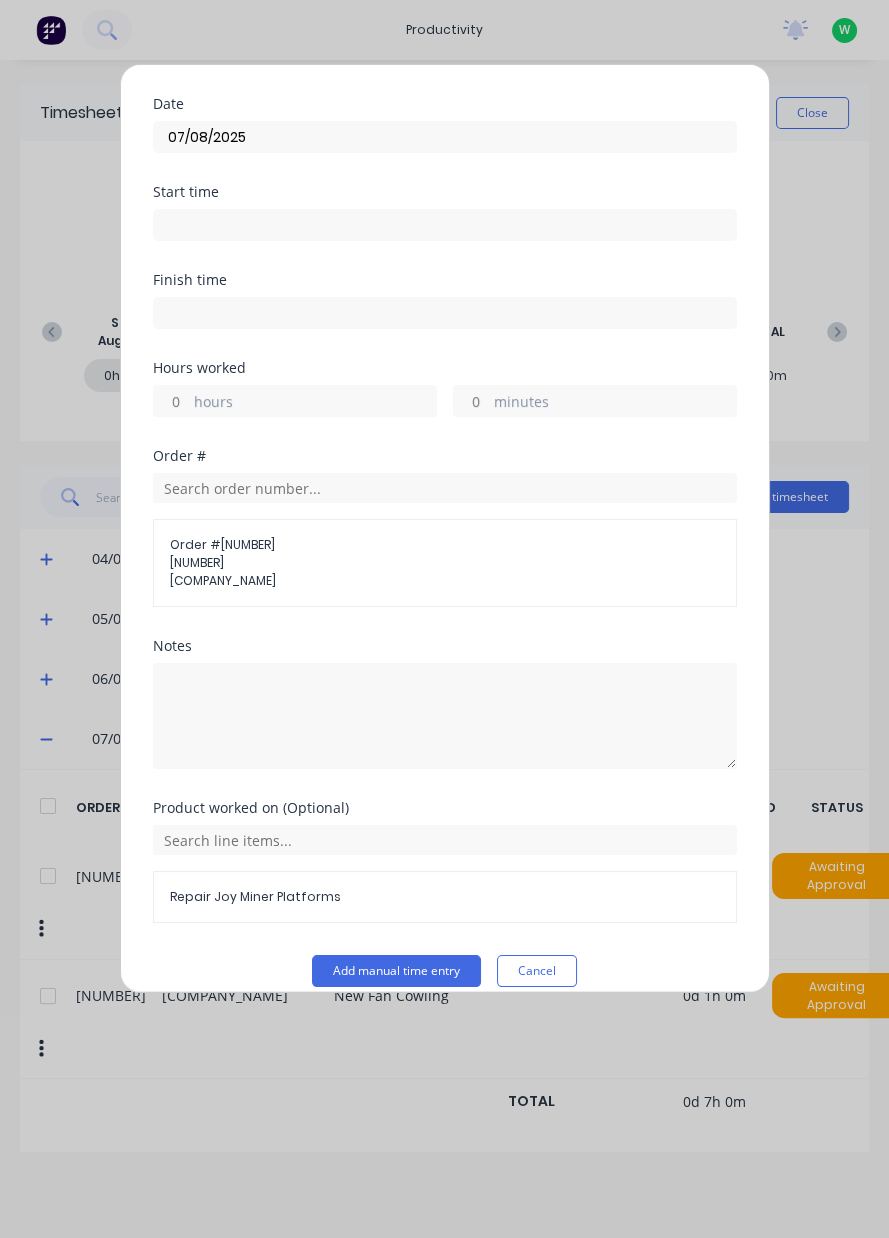 scroll, scrollTop: 71, scrollLeft: 0, axis: vertical 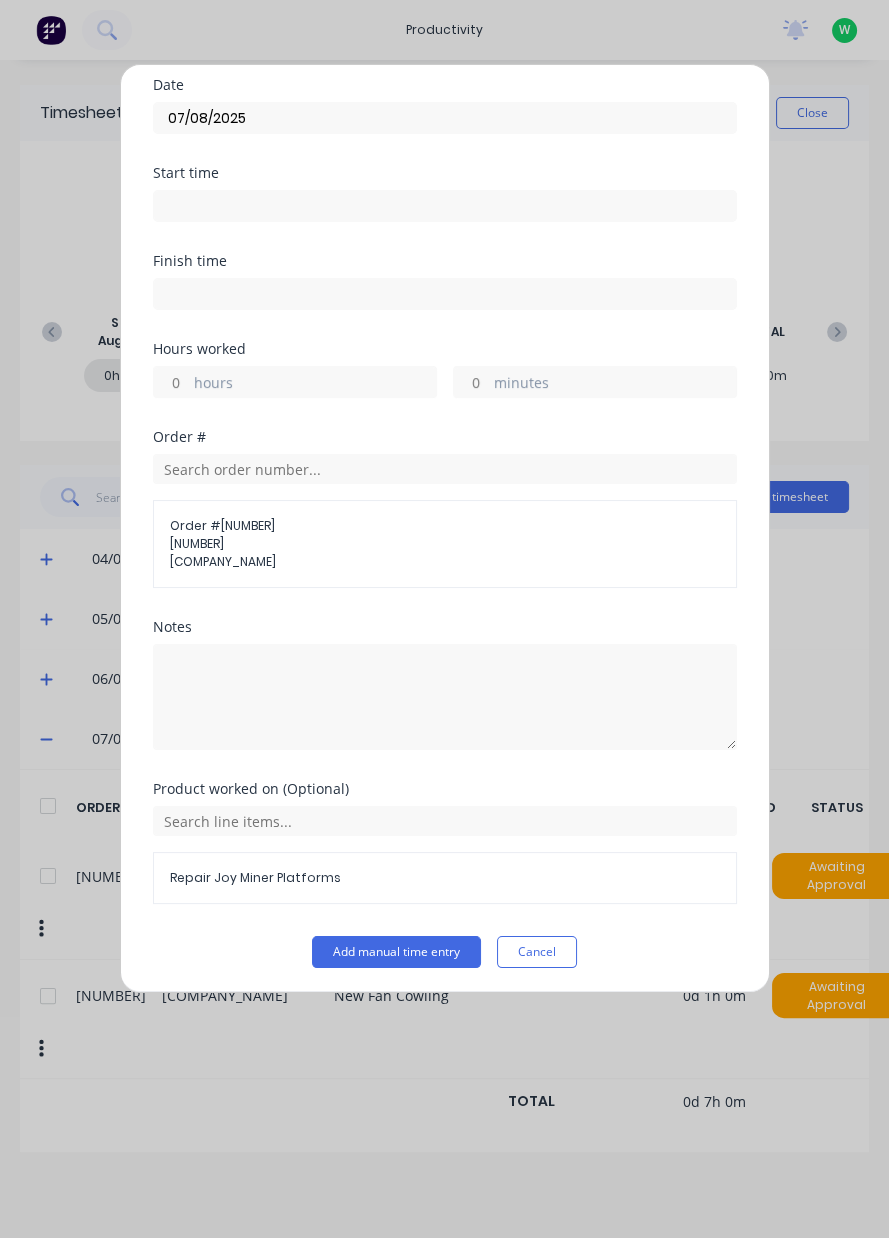 click on "hours" at bounding box center (171, 382) 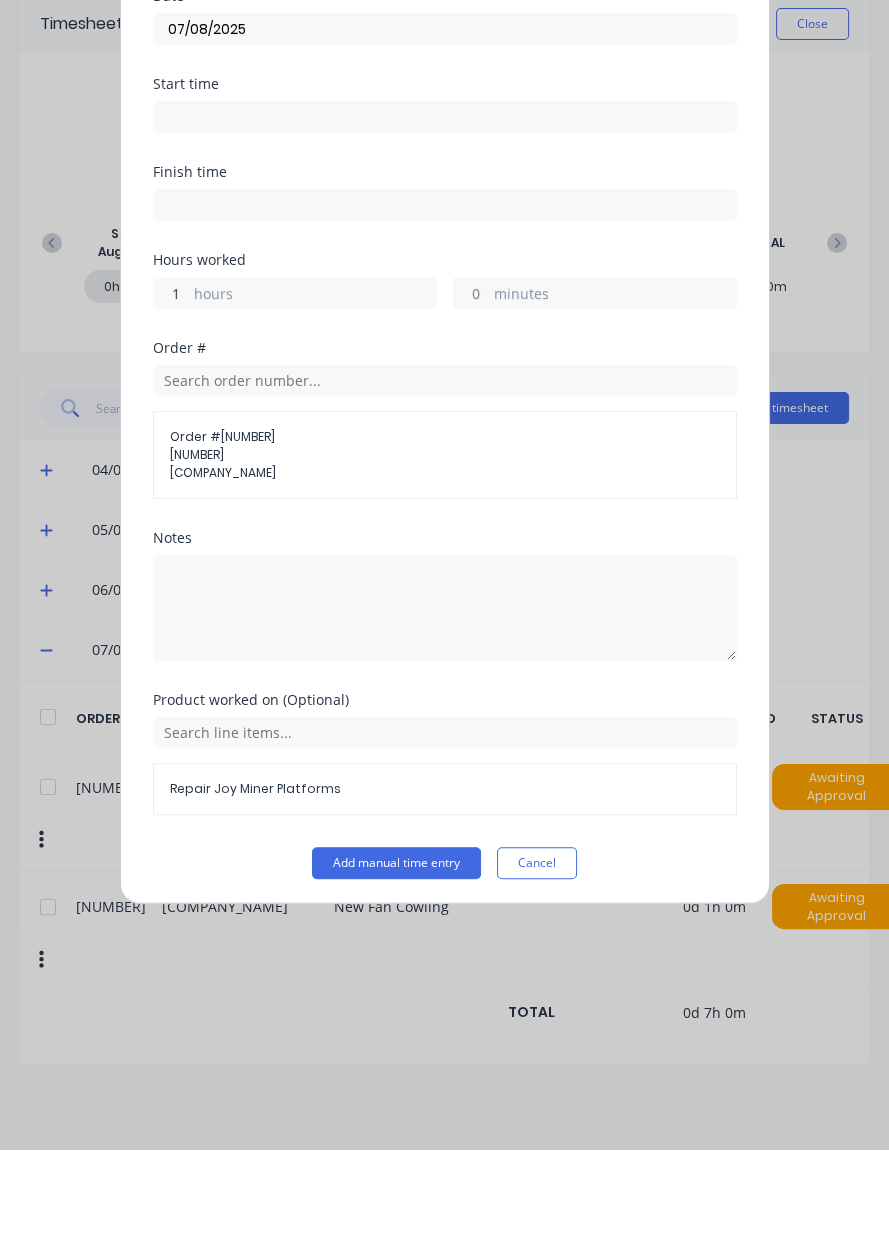 scroll, scrollTop: 0, scrollLeft: 0, axis: both 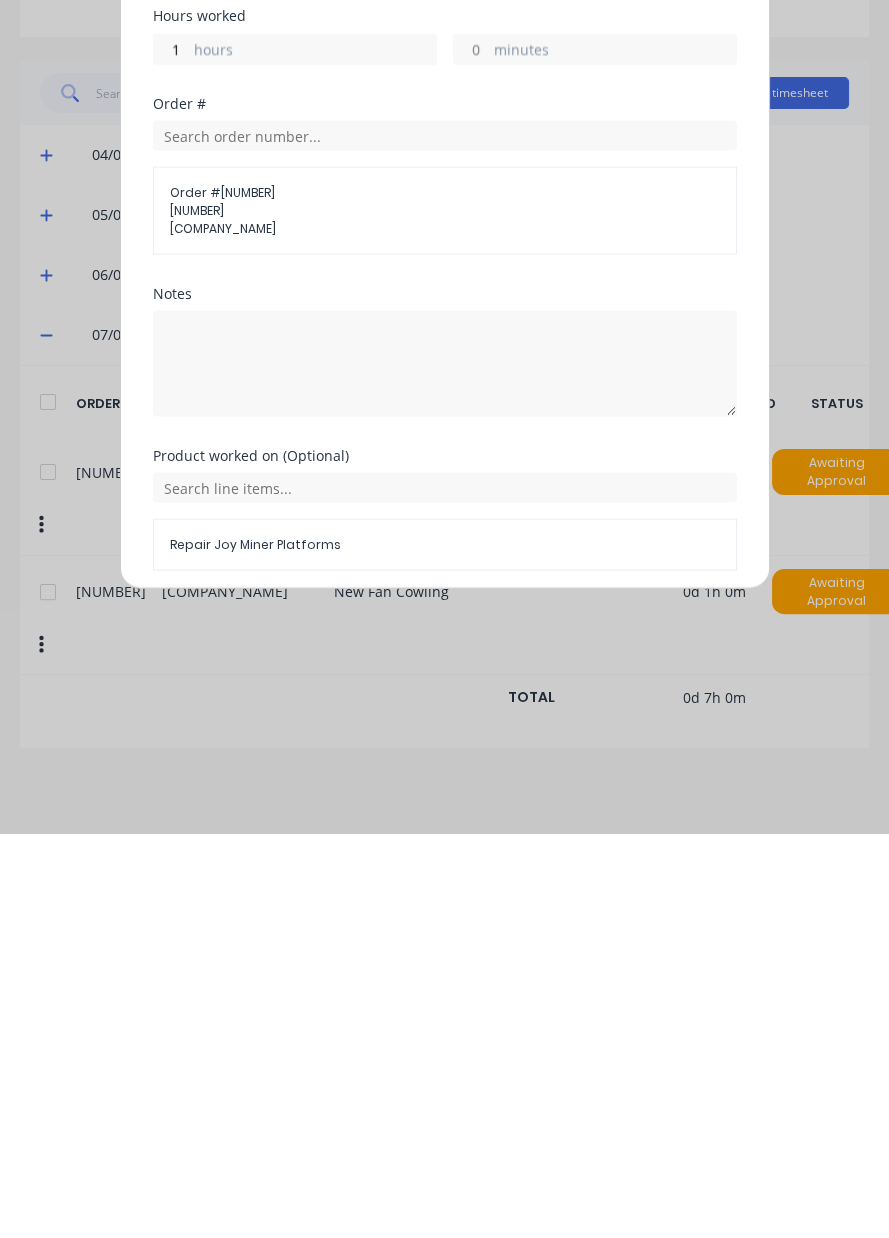 click on "Add manual time entry" at bounding box center (396, 1023) 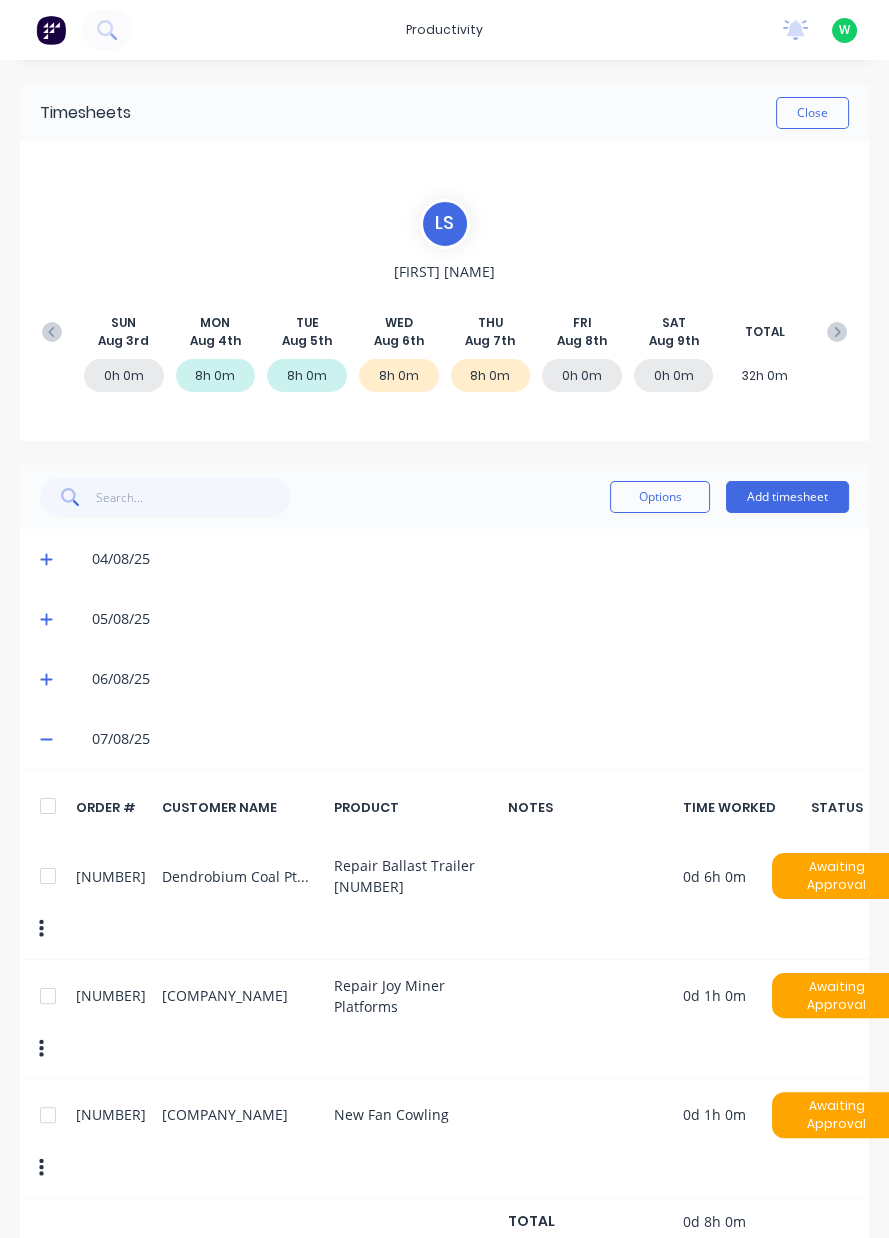 click on "Close" at bounding box center [812, 113] 